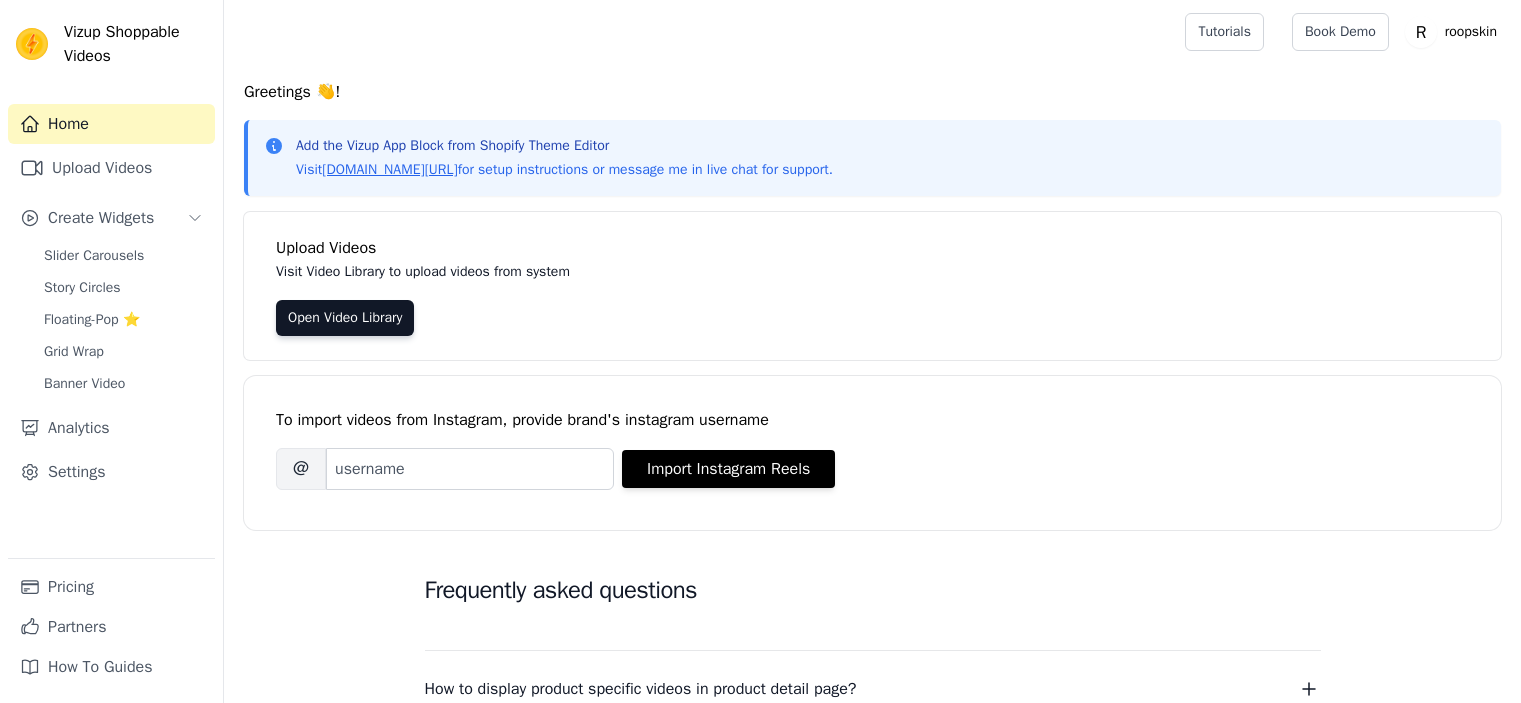 scroll, scrollTop: 0, scrollLeft: 0, axis: both 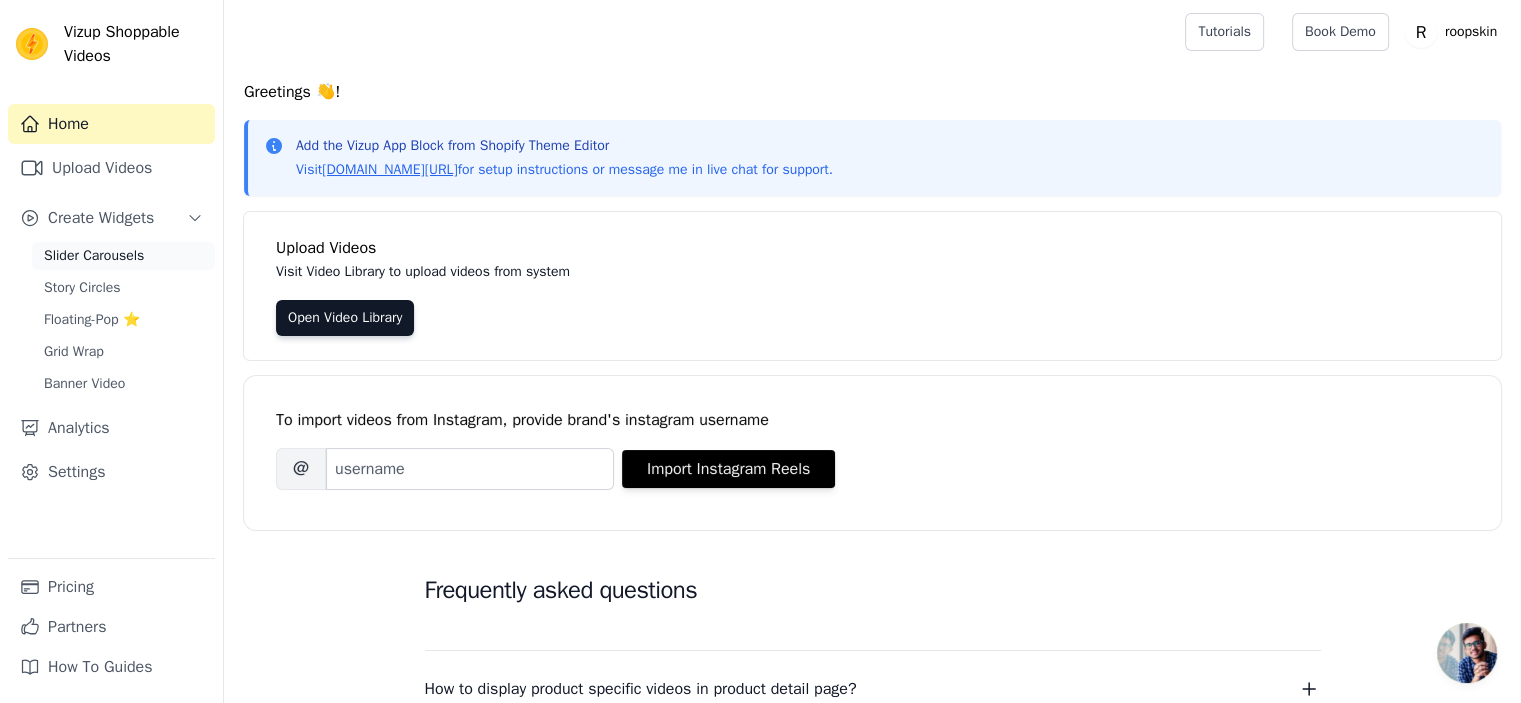 click on "Slider Carousels" at bounding box center (94, 256) 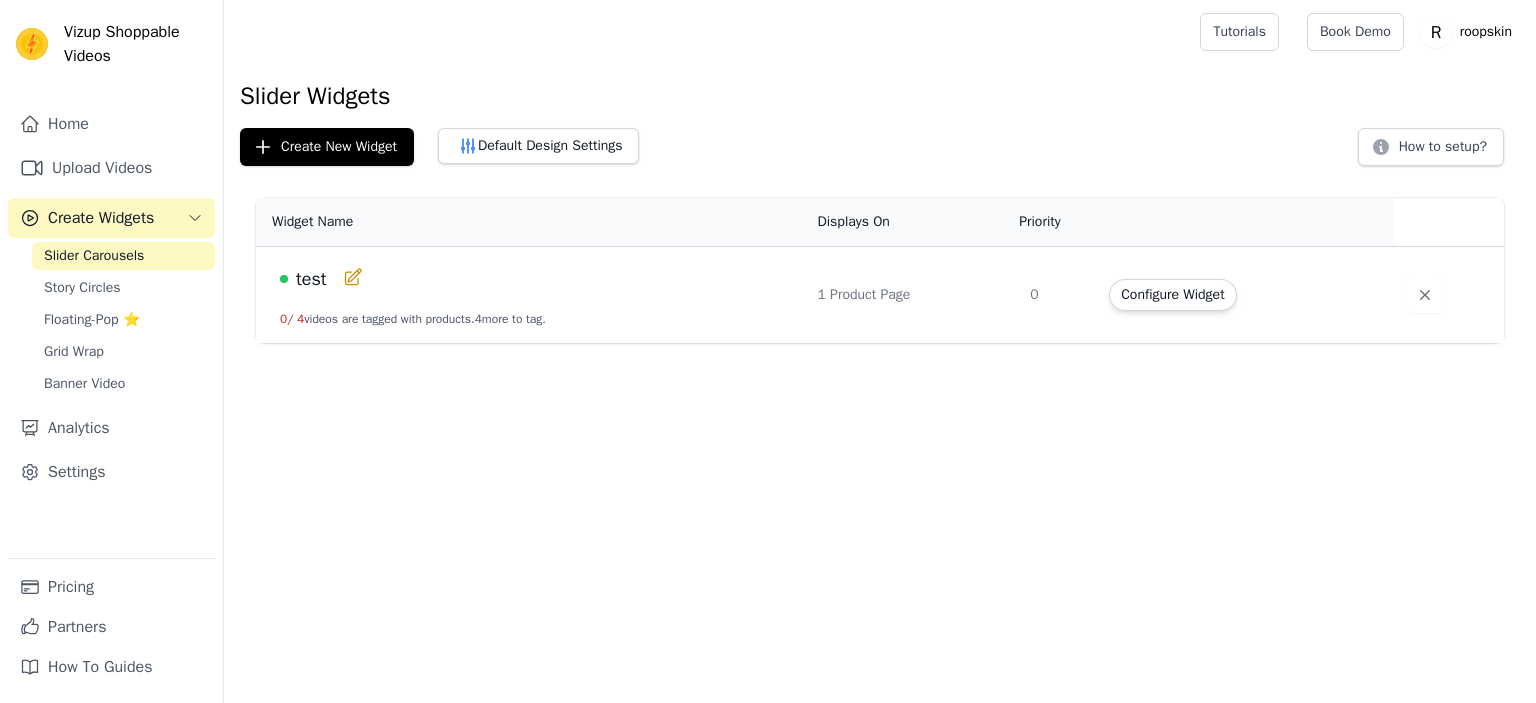 scroll, scrollTop: 0, scrollLeft: 0, axis: both 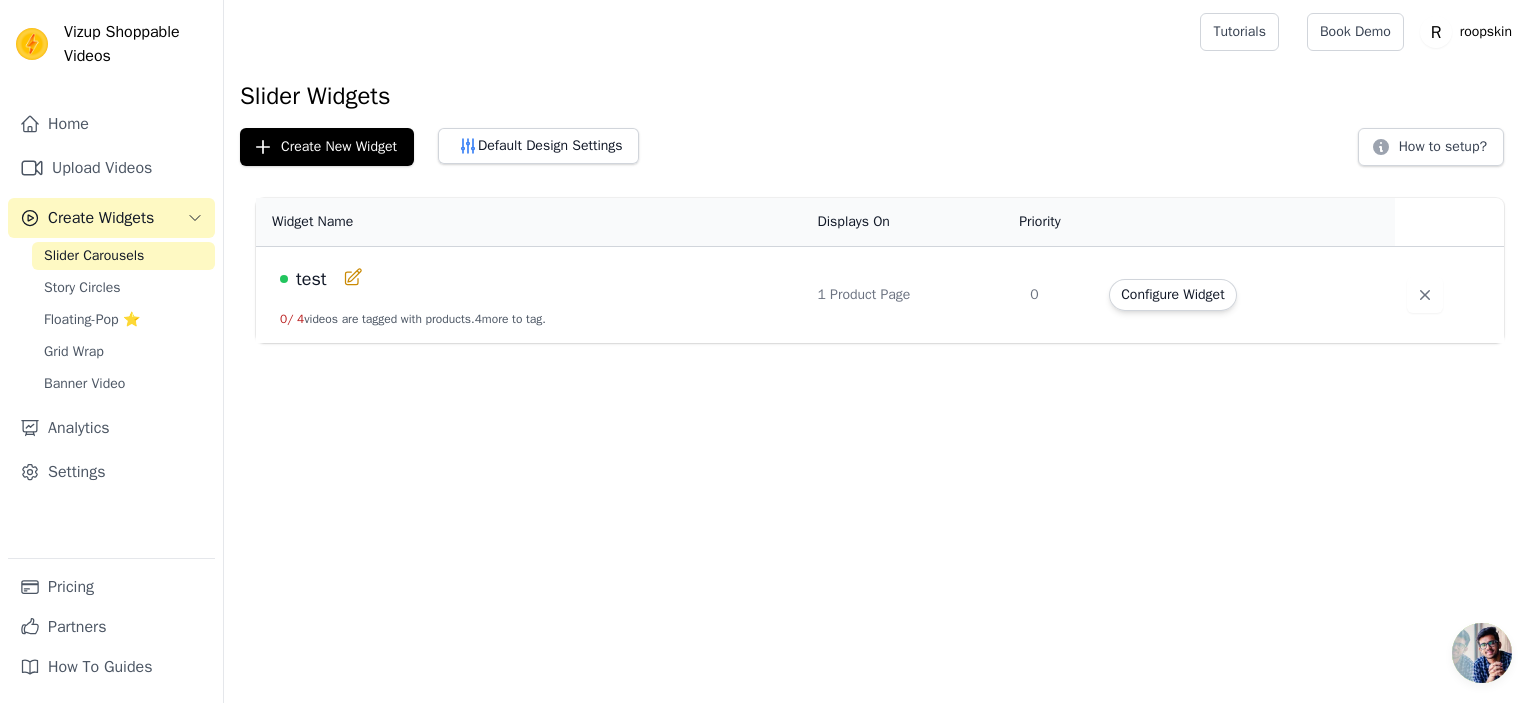 click 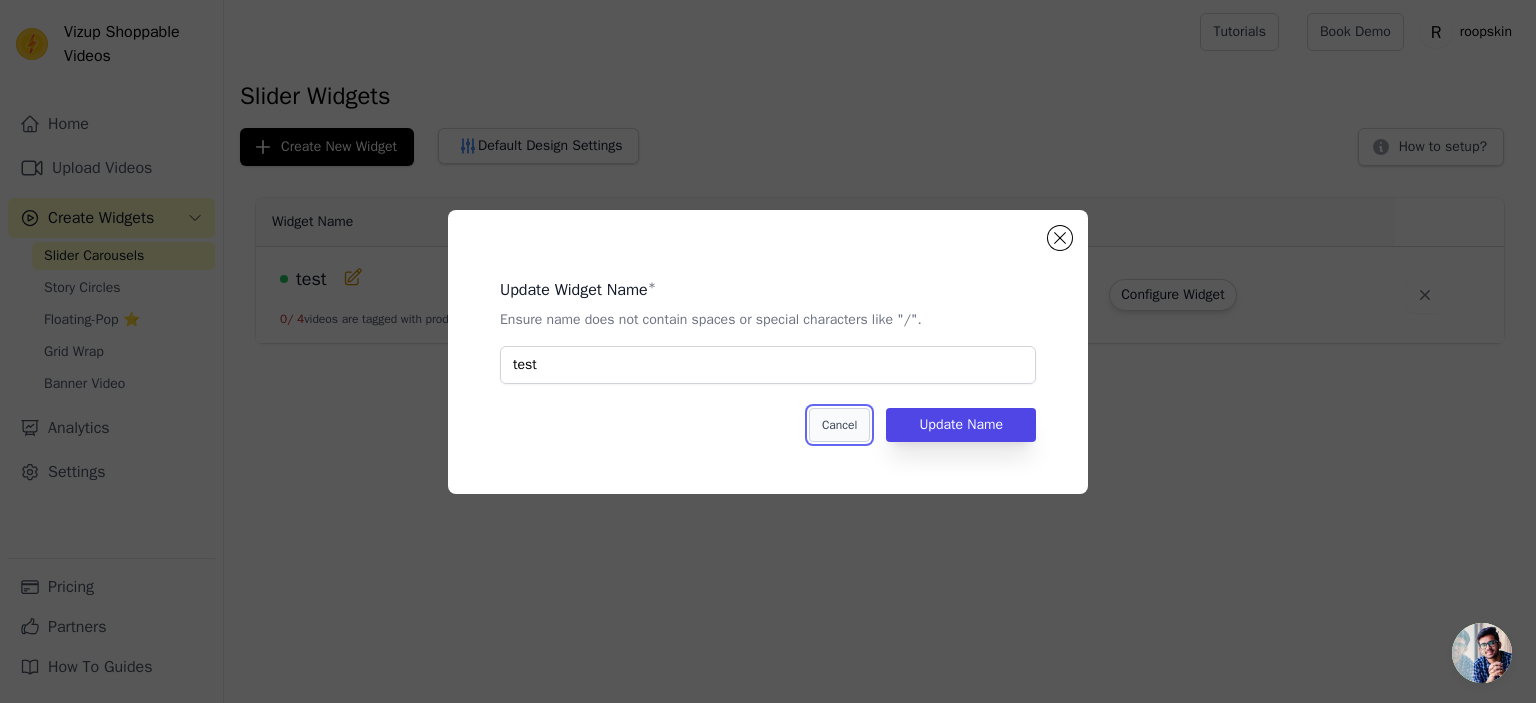 click on "Cancel" at bounding box center (839, 425) 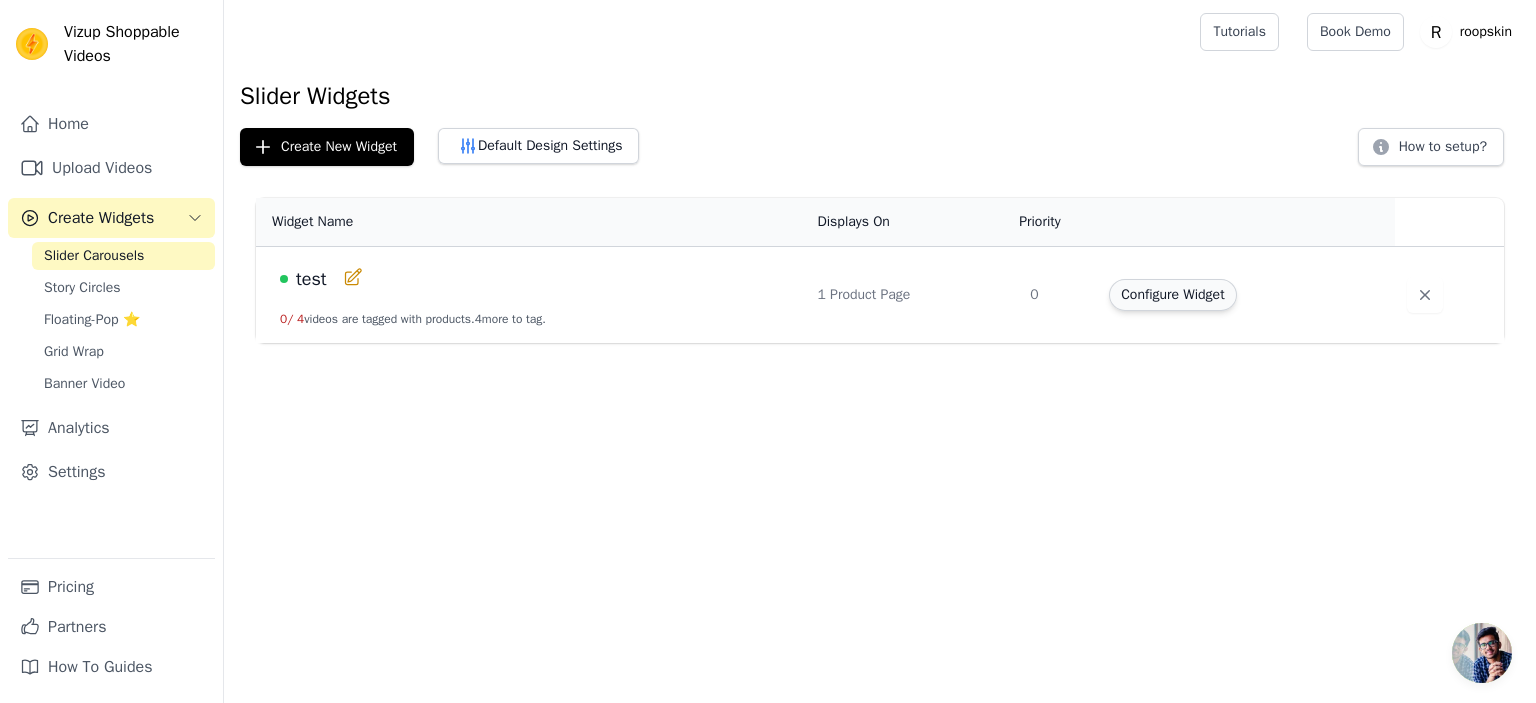 click on "Configure Widget" at bounding box center [1172, 295] 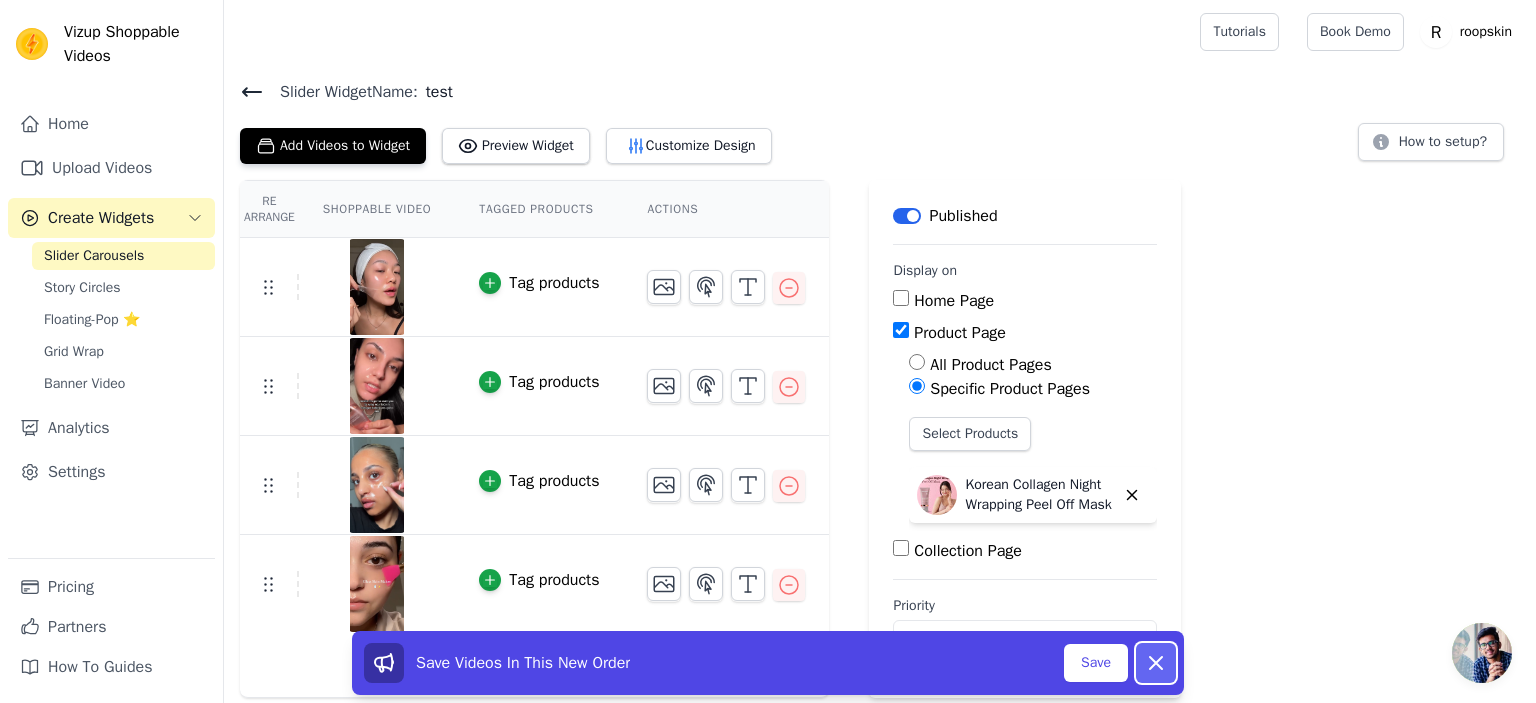 click on "Dismiss" at bounding box center (1156, 663) 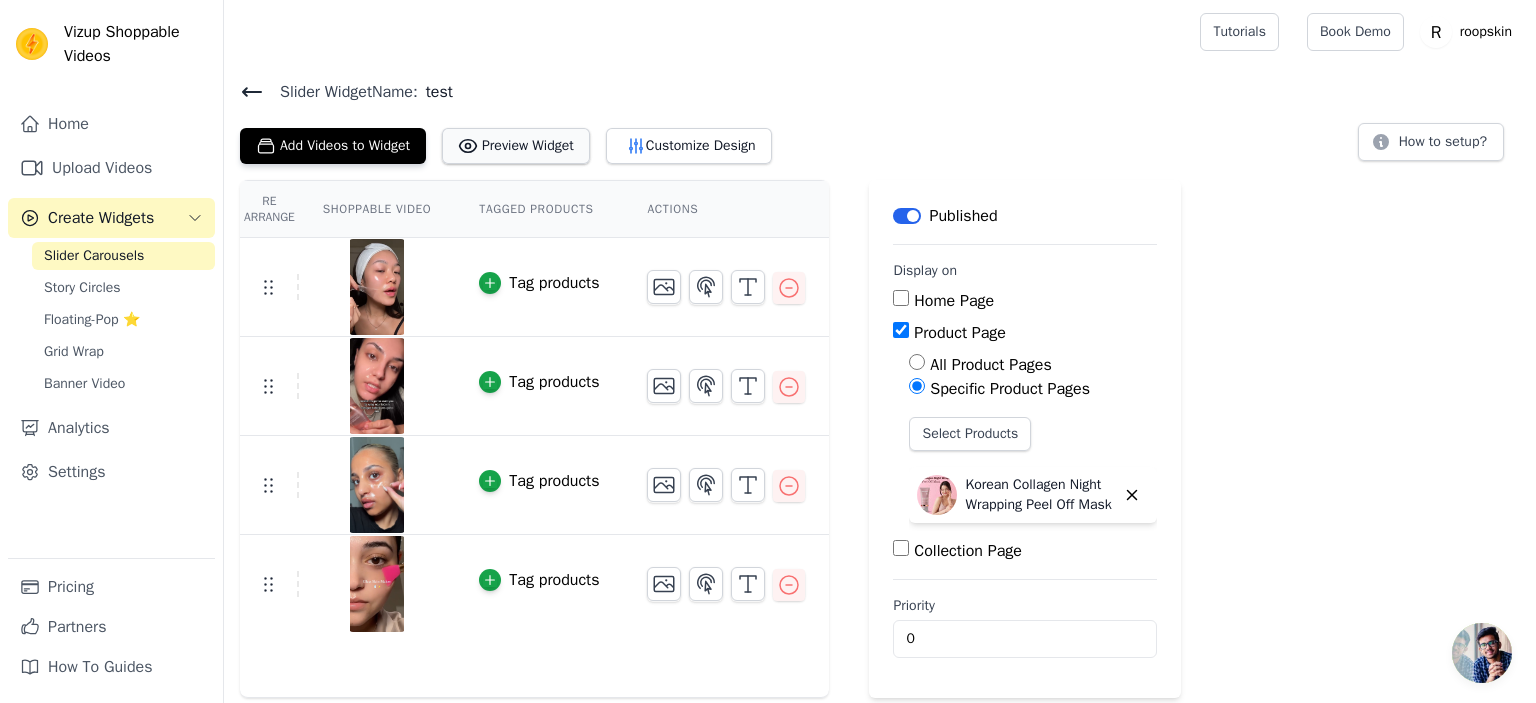 click on "Preview Widget" at bounding box center [516, 146] 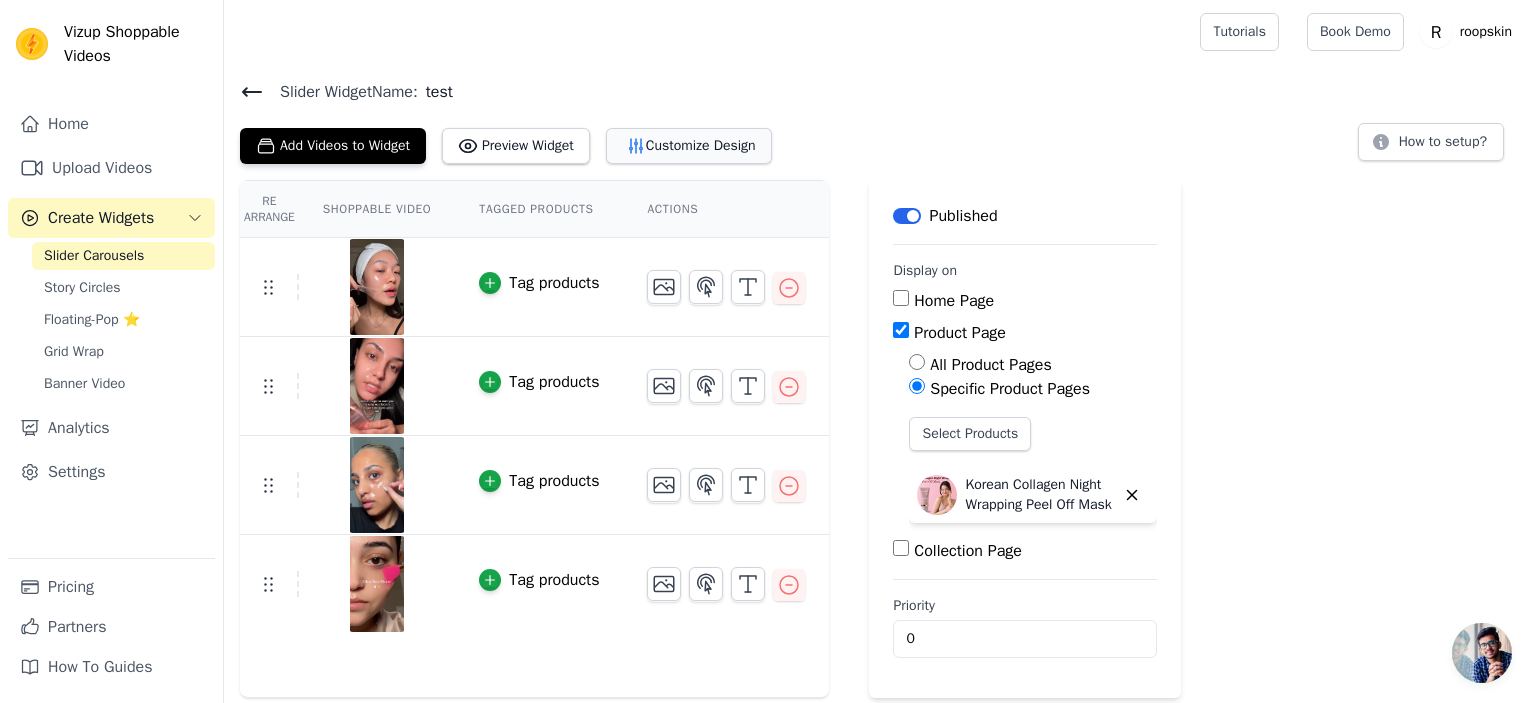 click 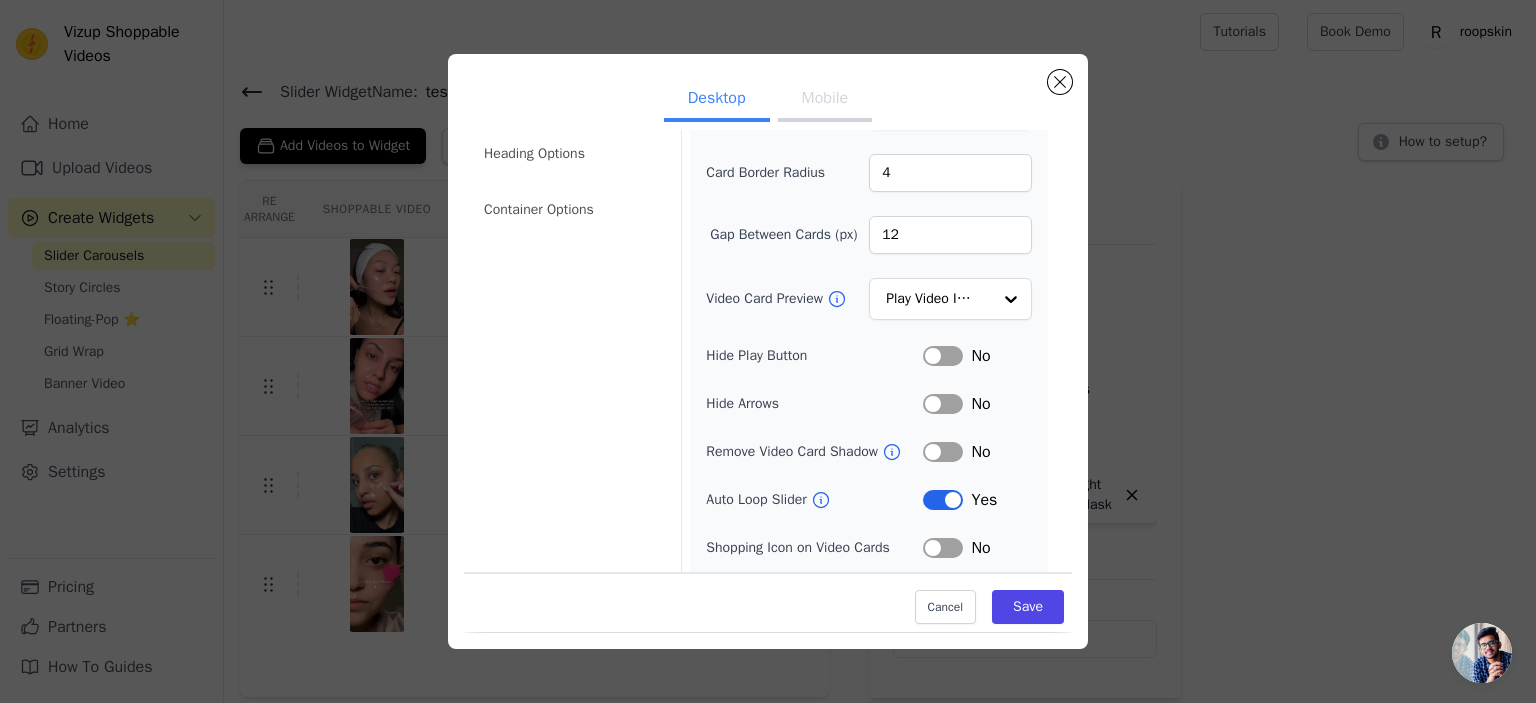scroll, scrollTop: 177, scrollLeft: 0, axis: vertical 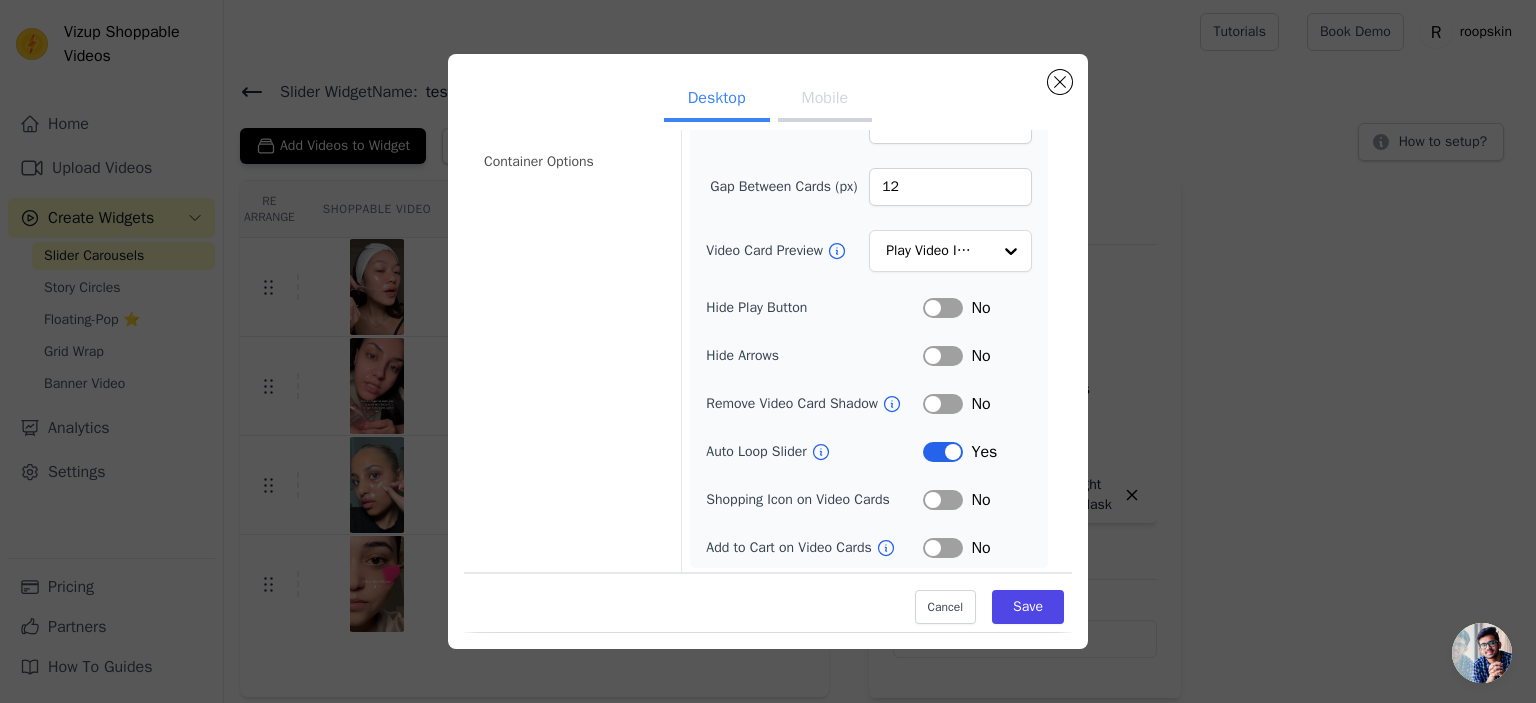click on "Label" at bounding box center [943, 308] 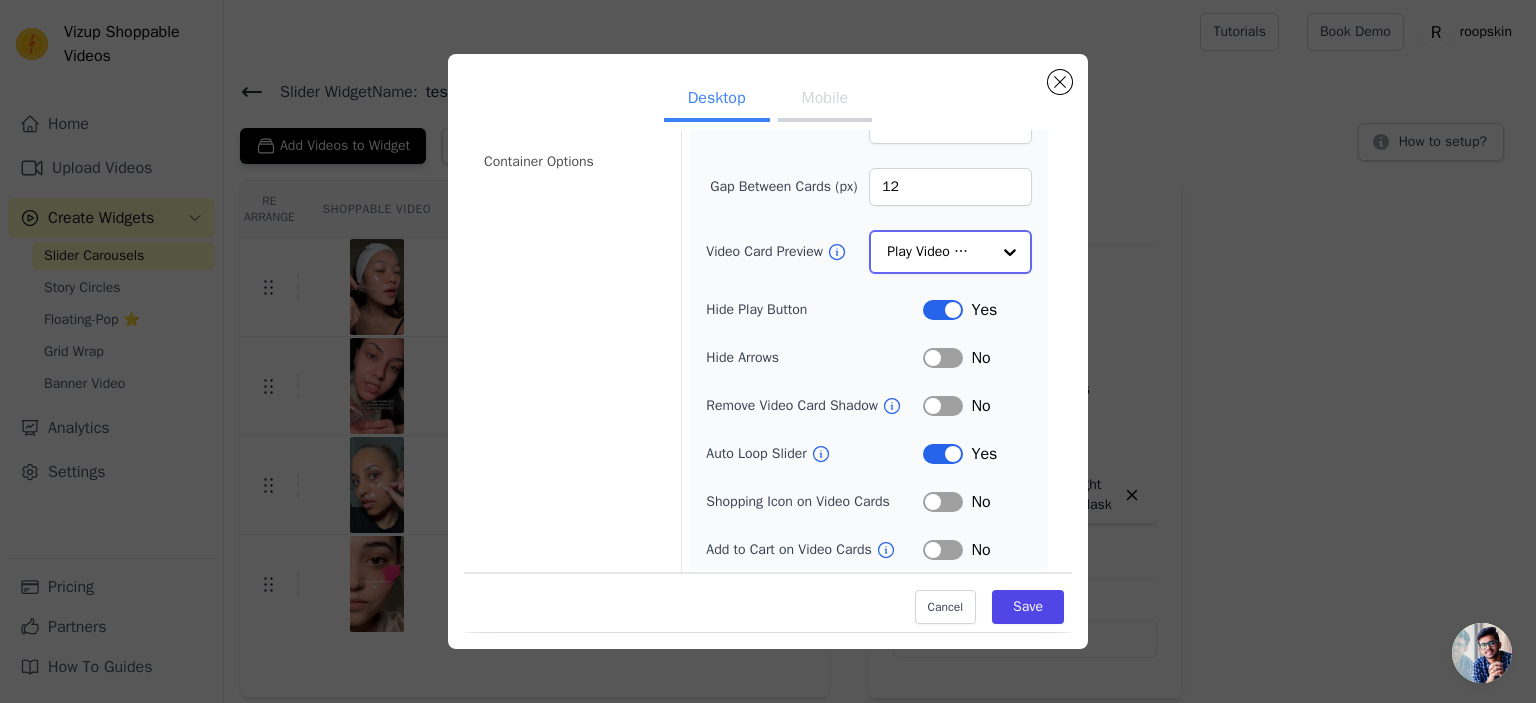 click on "Video Card Preview" 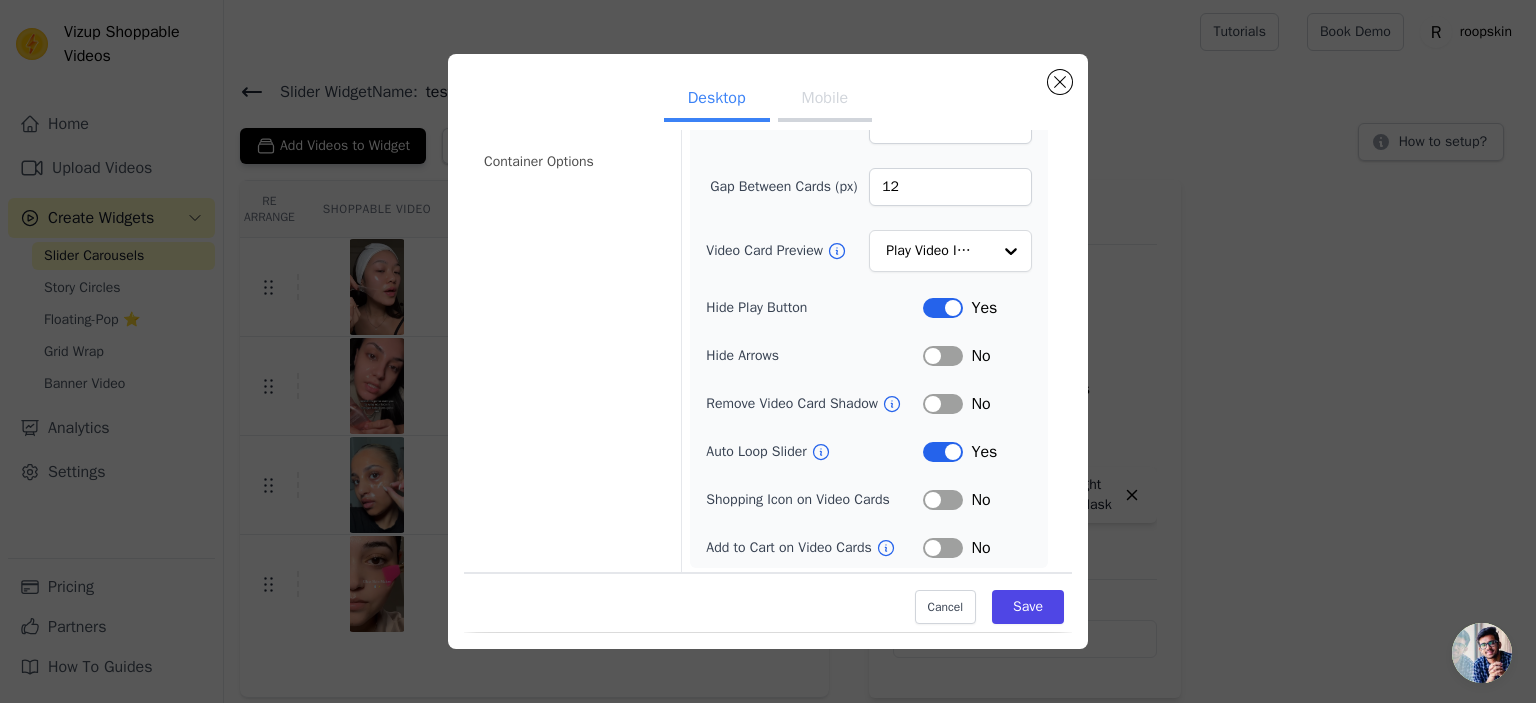 click on "Hide Play Button" at bounding box center [814, 308] 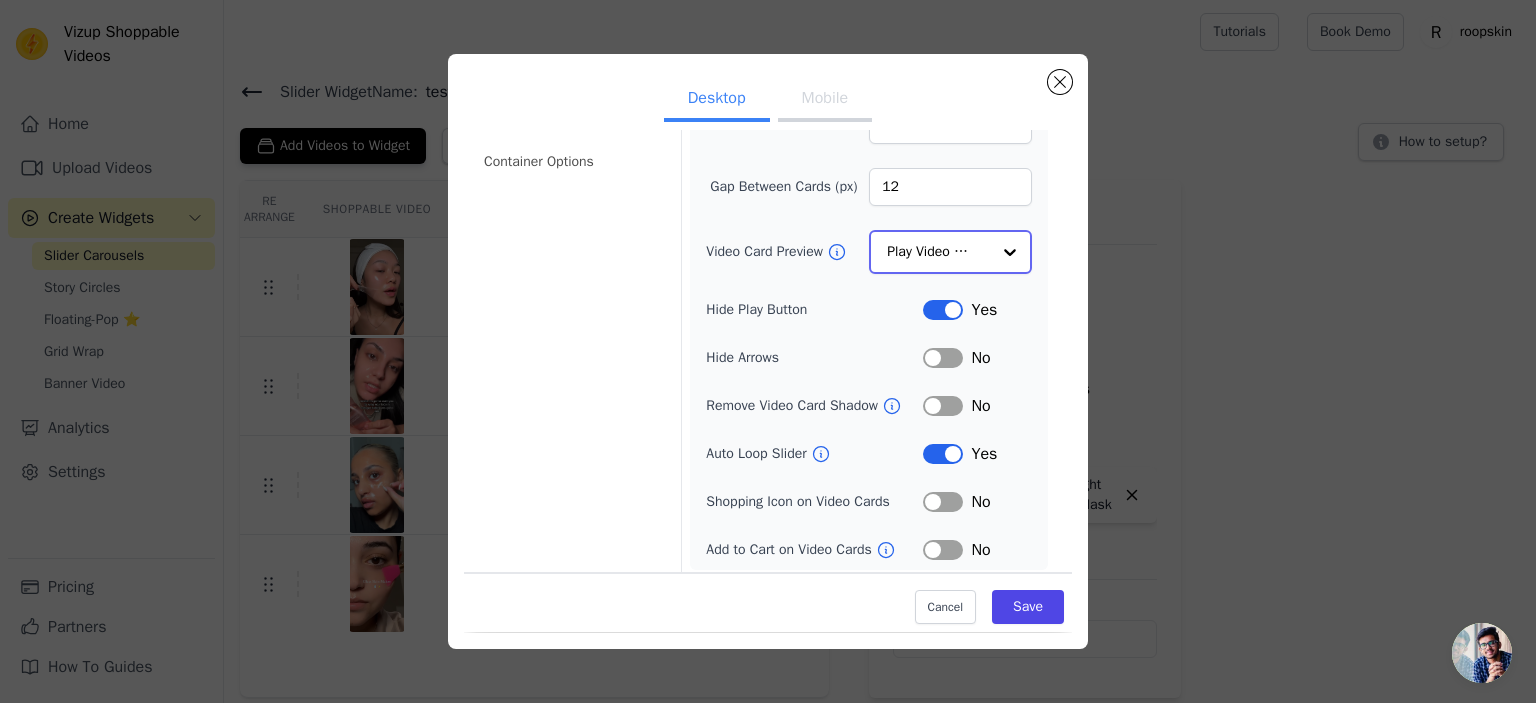 click on "Play Video In Loop" at bounding box center (950, 252) 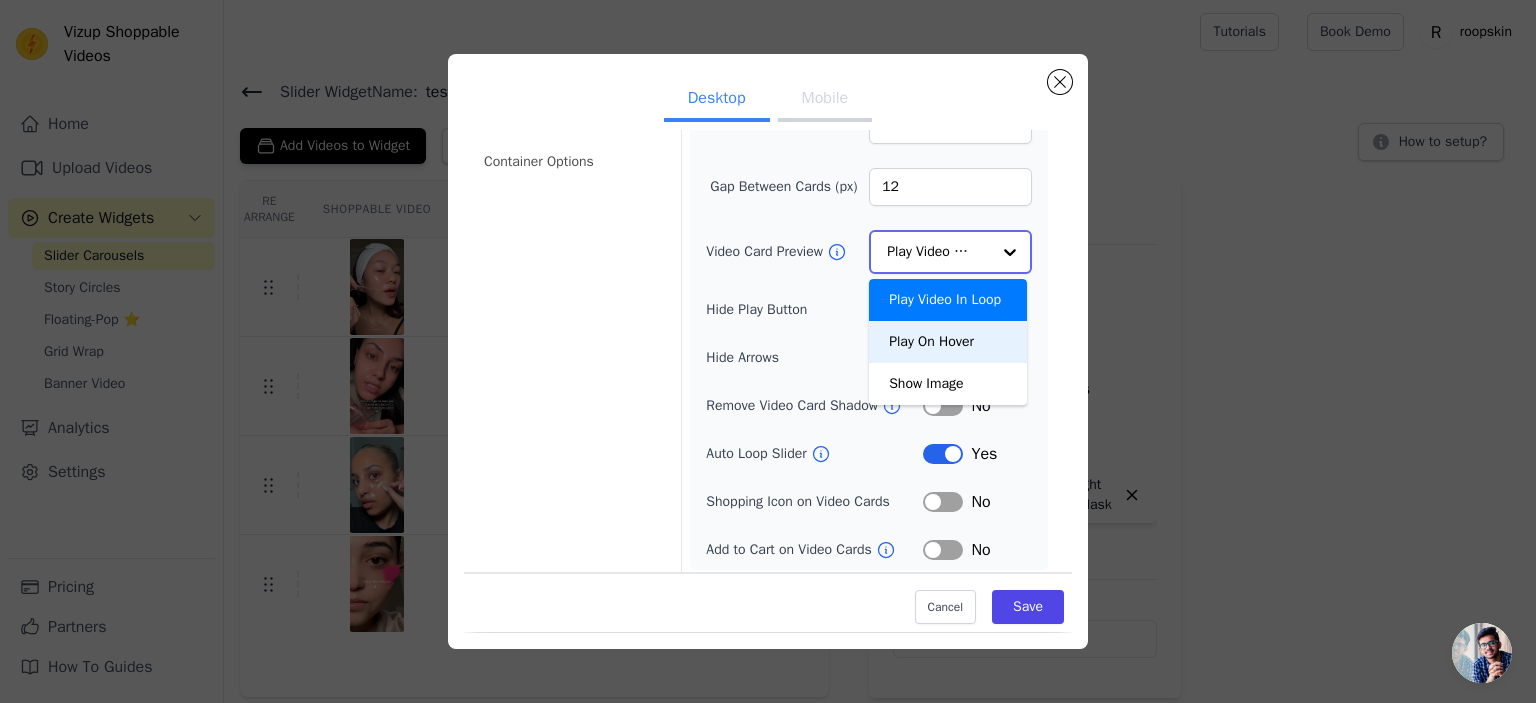 click on "Play On Hover" at bounding box center [948, 342] 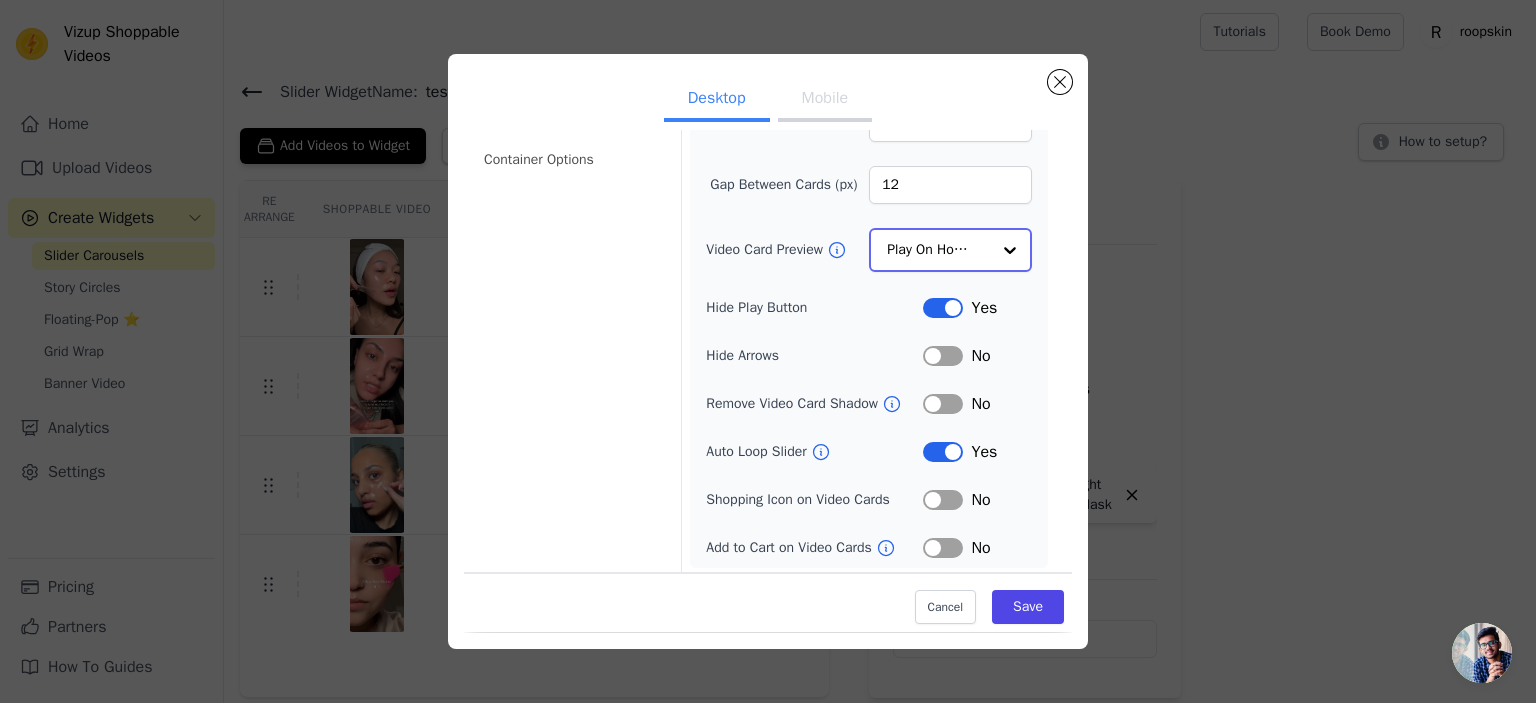 scroll, scrollTop: 0, scrollLeft: 0, axis: both 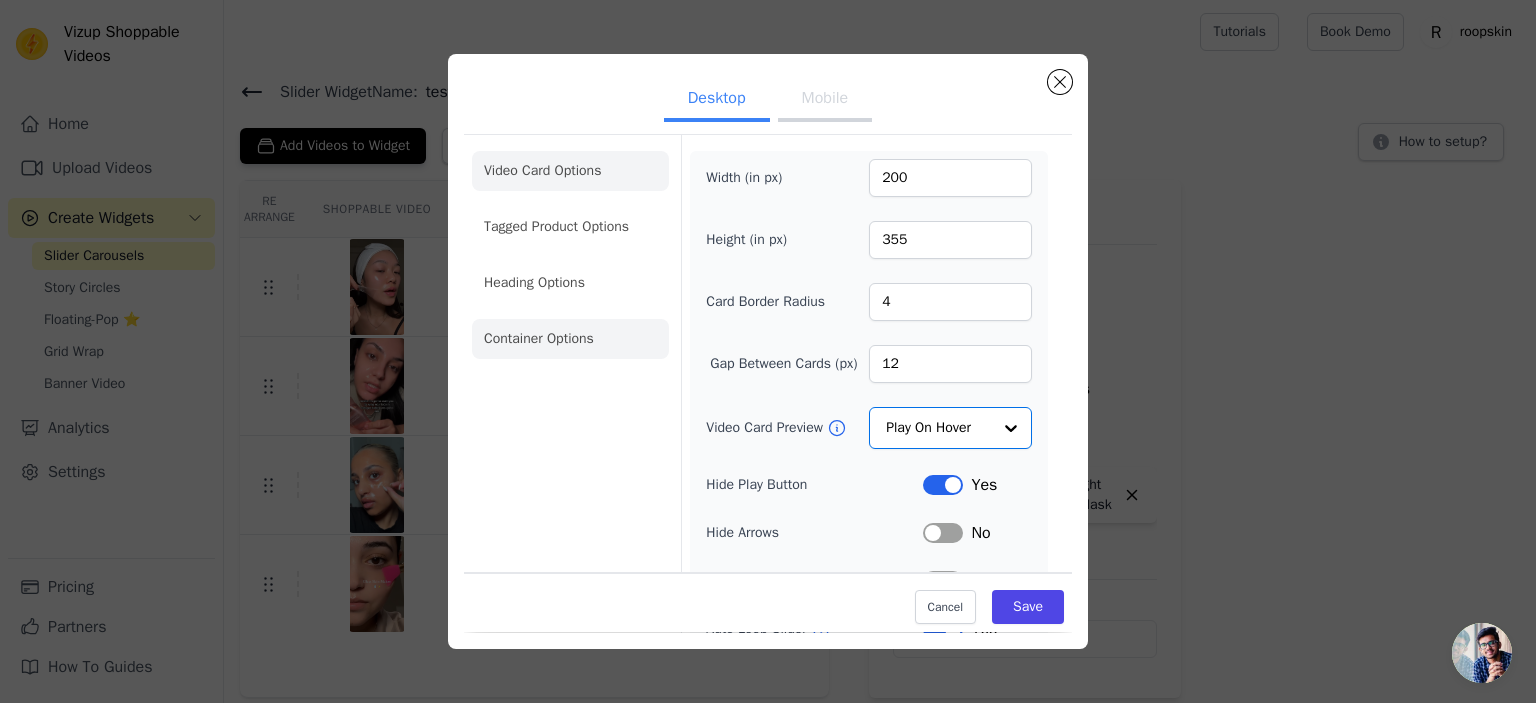 click on "Container Options" 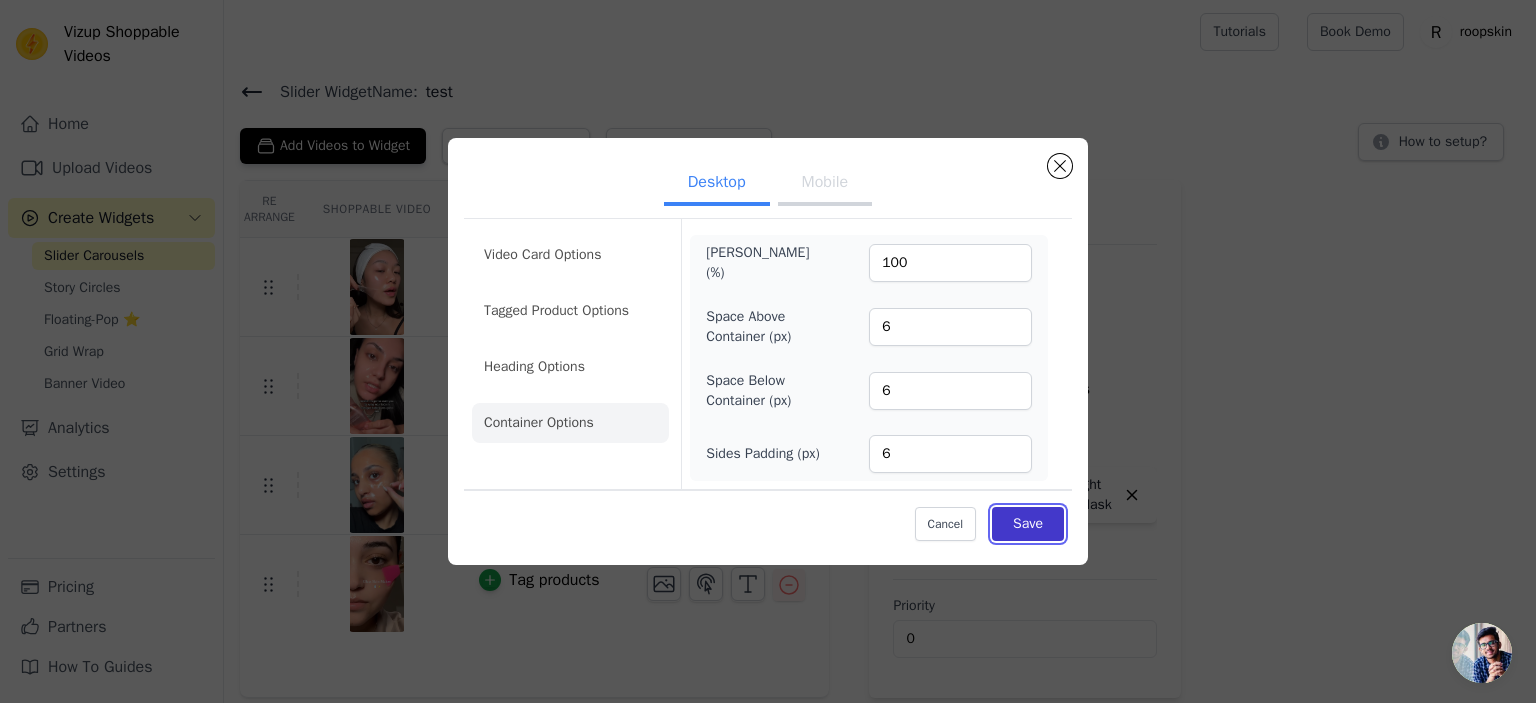 click on "Save" at bounding box center [1028, 524] 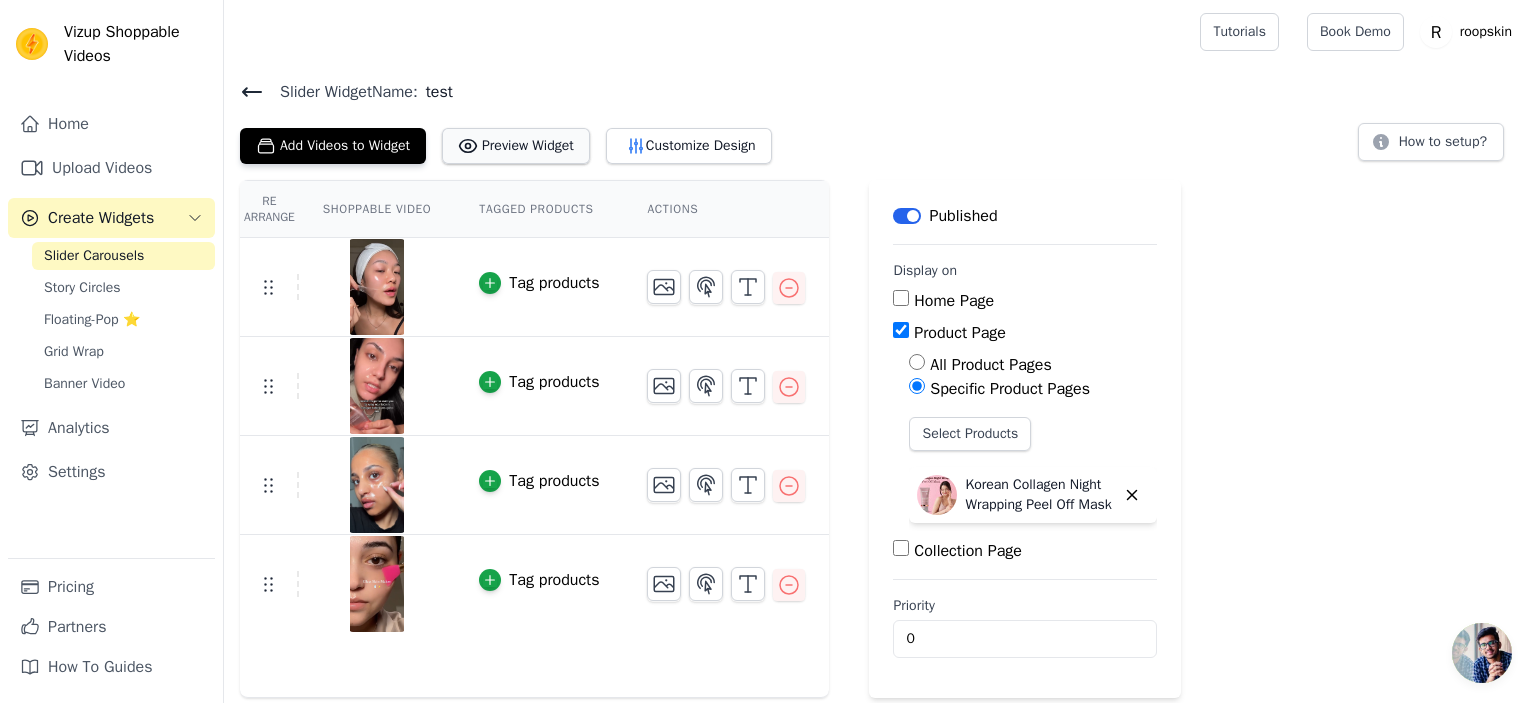 click on "Preview Widget" at bounding box center (516, 146) 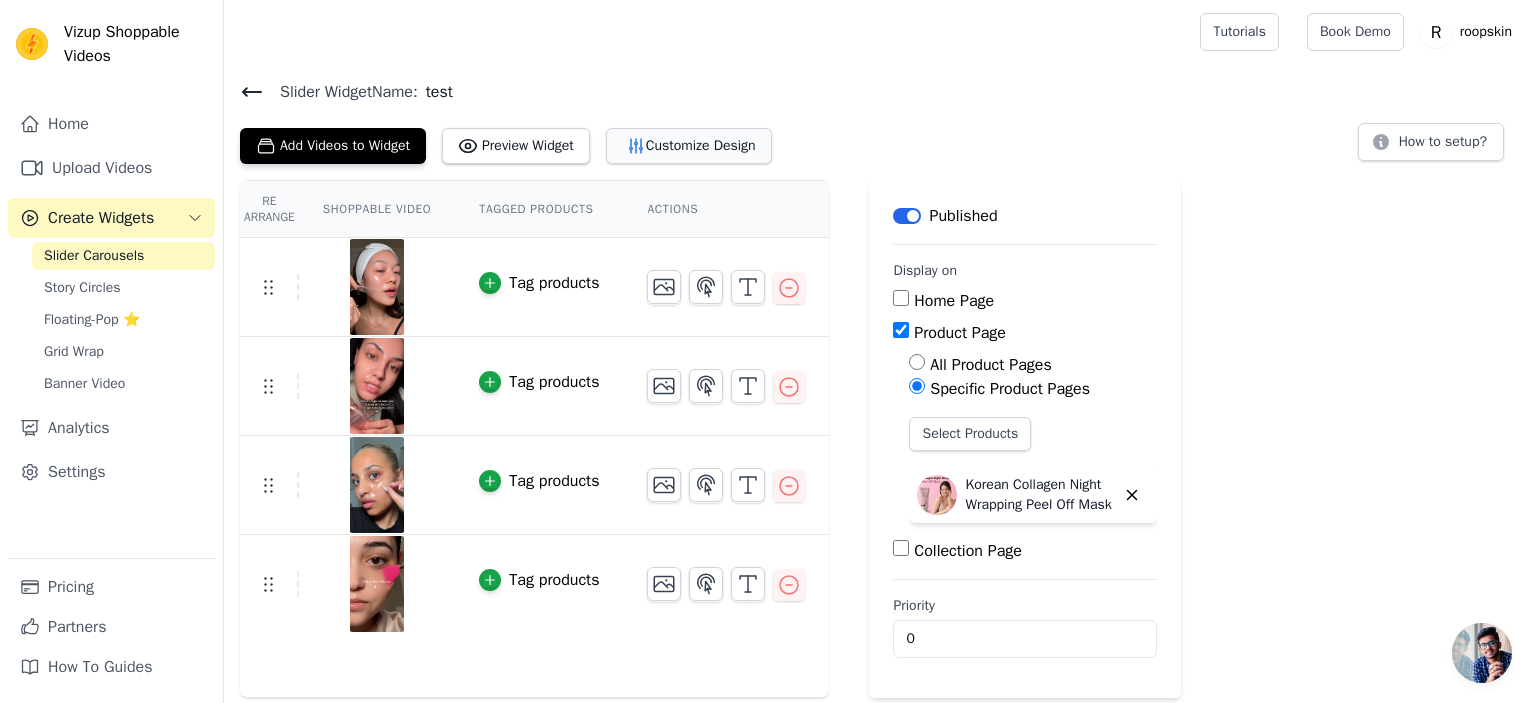 click on "Customize Design" at bounding box center (689, 146) 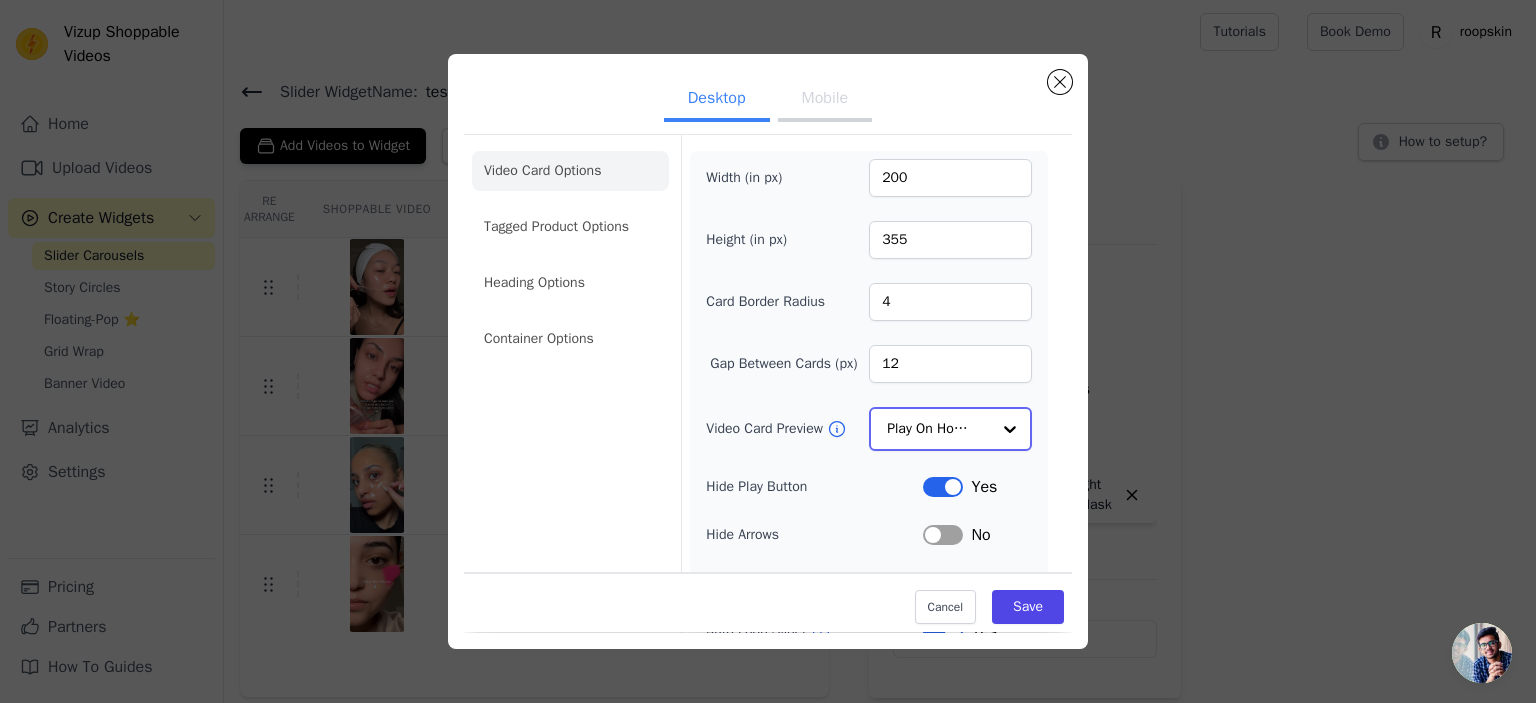 click on "Video Card Preview" 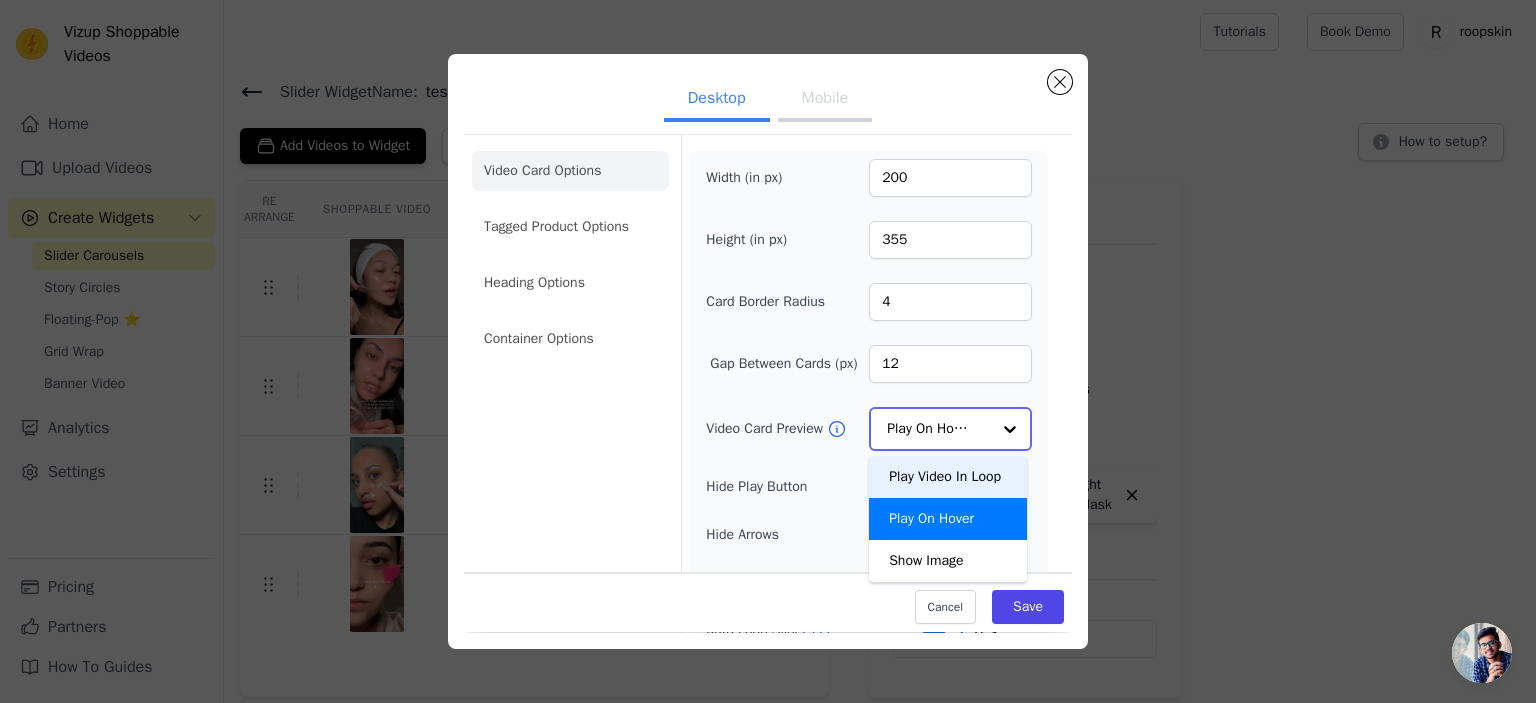 click on "Play Video In Loop" at bounding box center [948, 477] 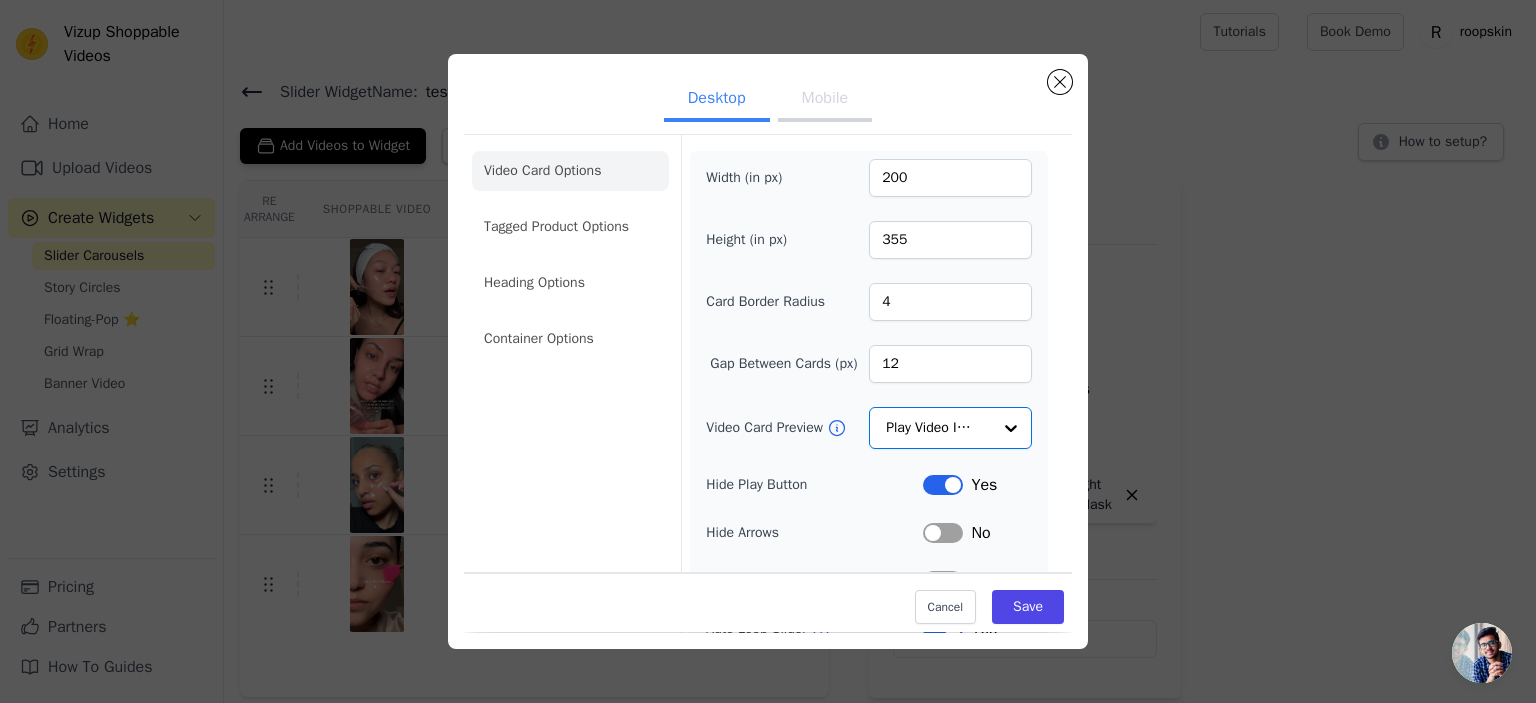 click on "Mobile" at bounding box center (825, 100) 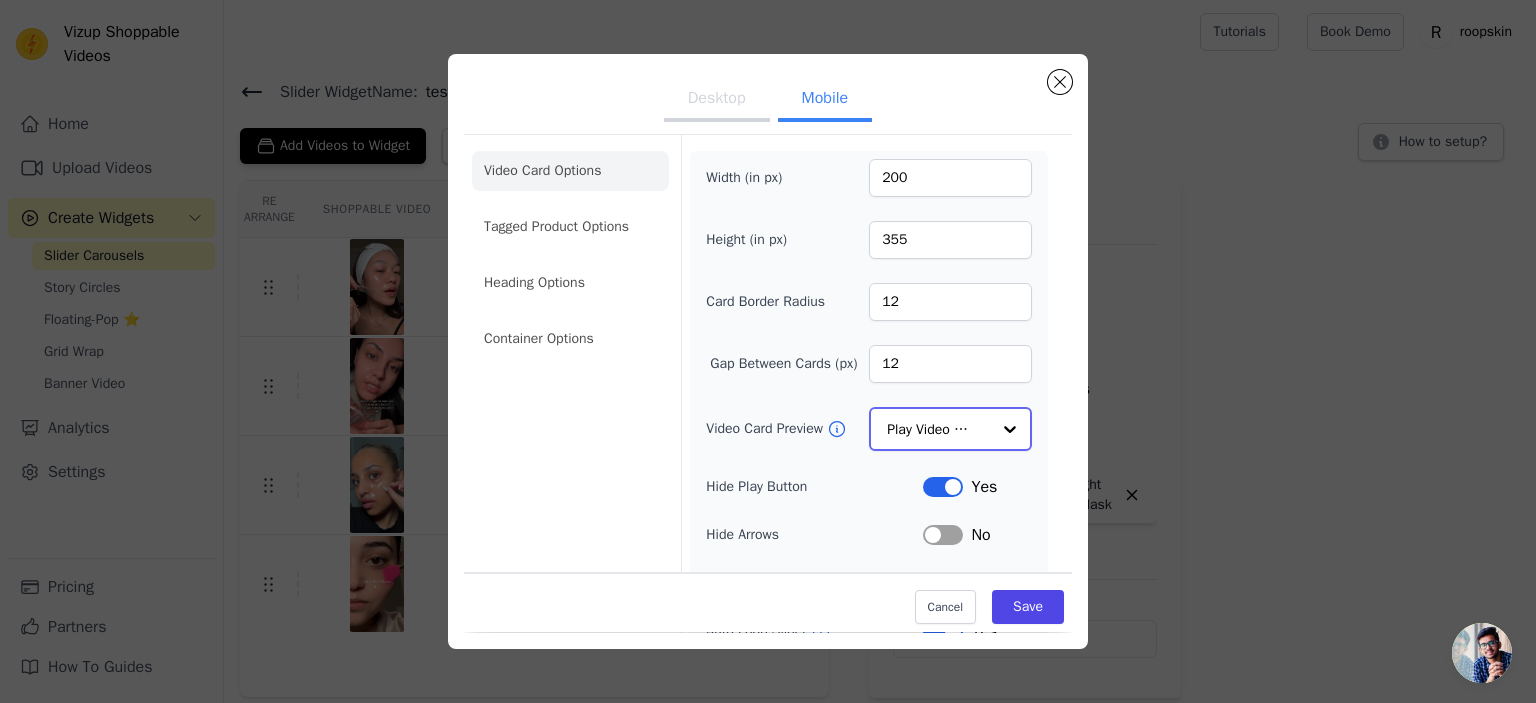 click on "Video Card Preview" 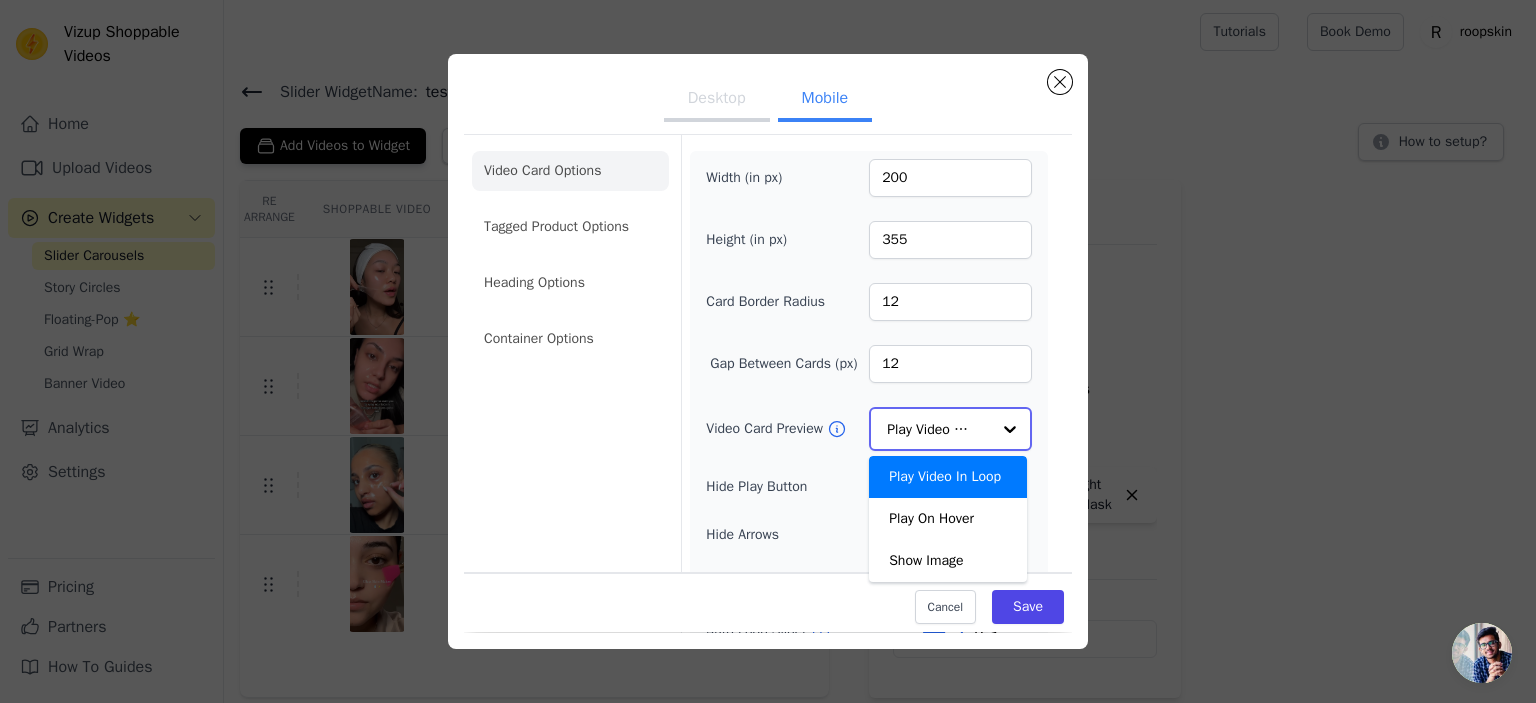 click on "Play Video In Loop" at bounding box center (948, 477) 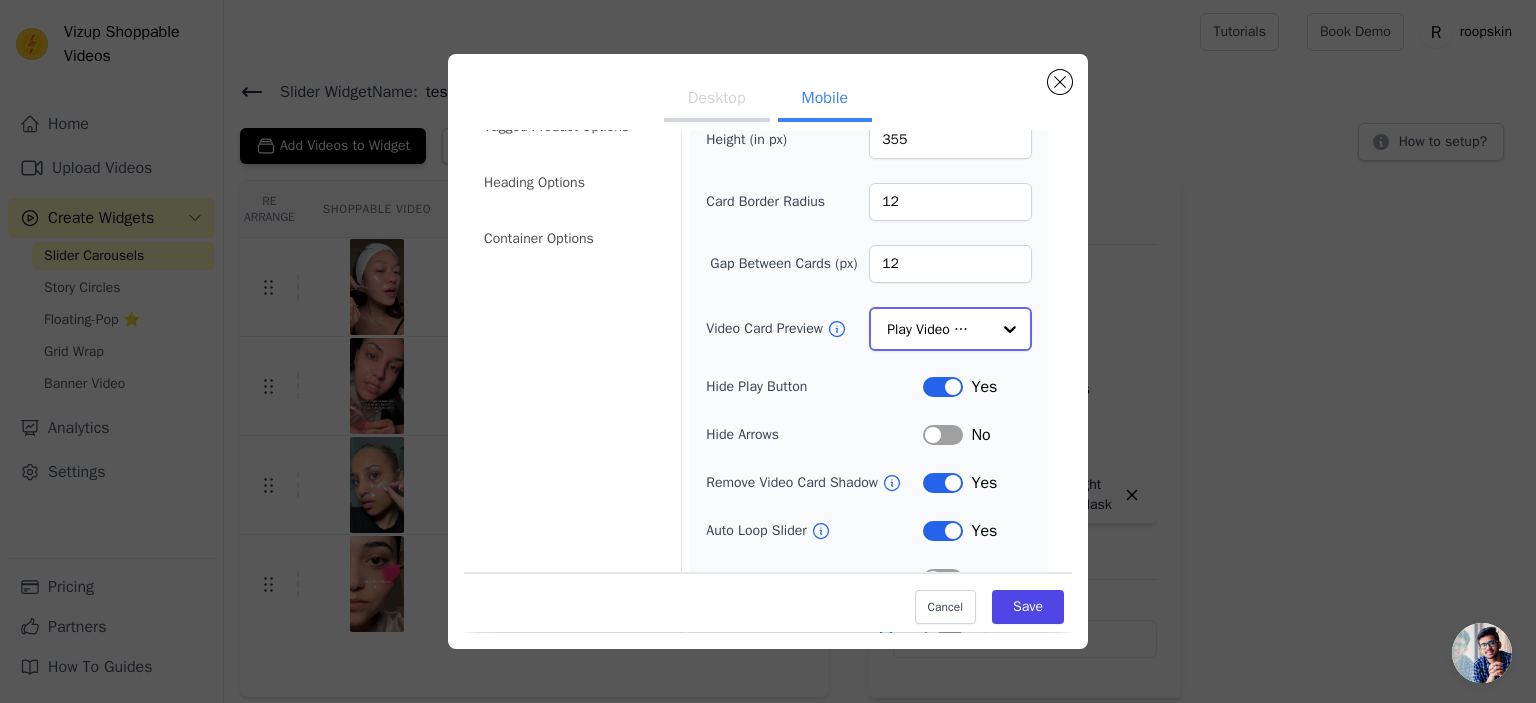 scroll, scrollTop: 200, scrollLeft: 0, axis: vertical 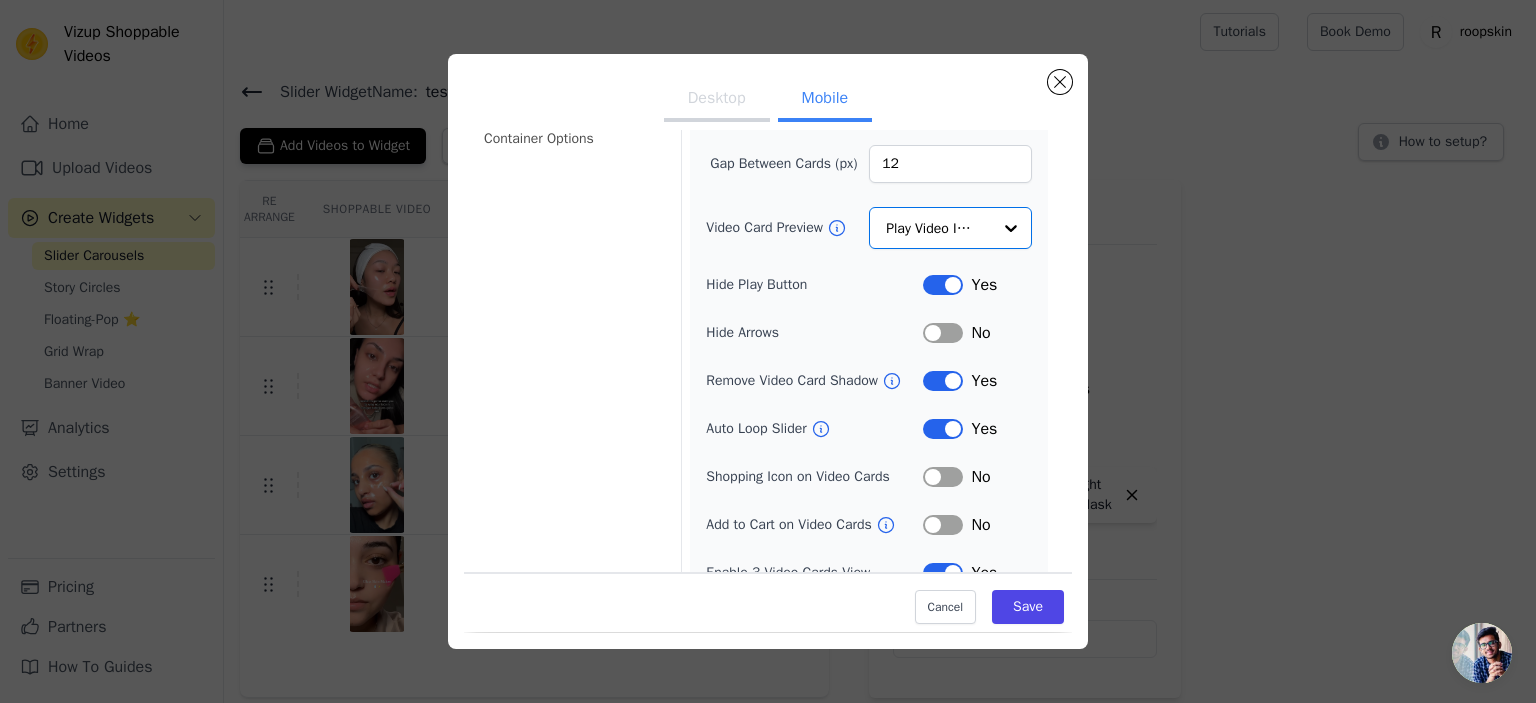 click on "Label" at bounding box center [943, 381] 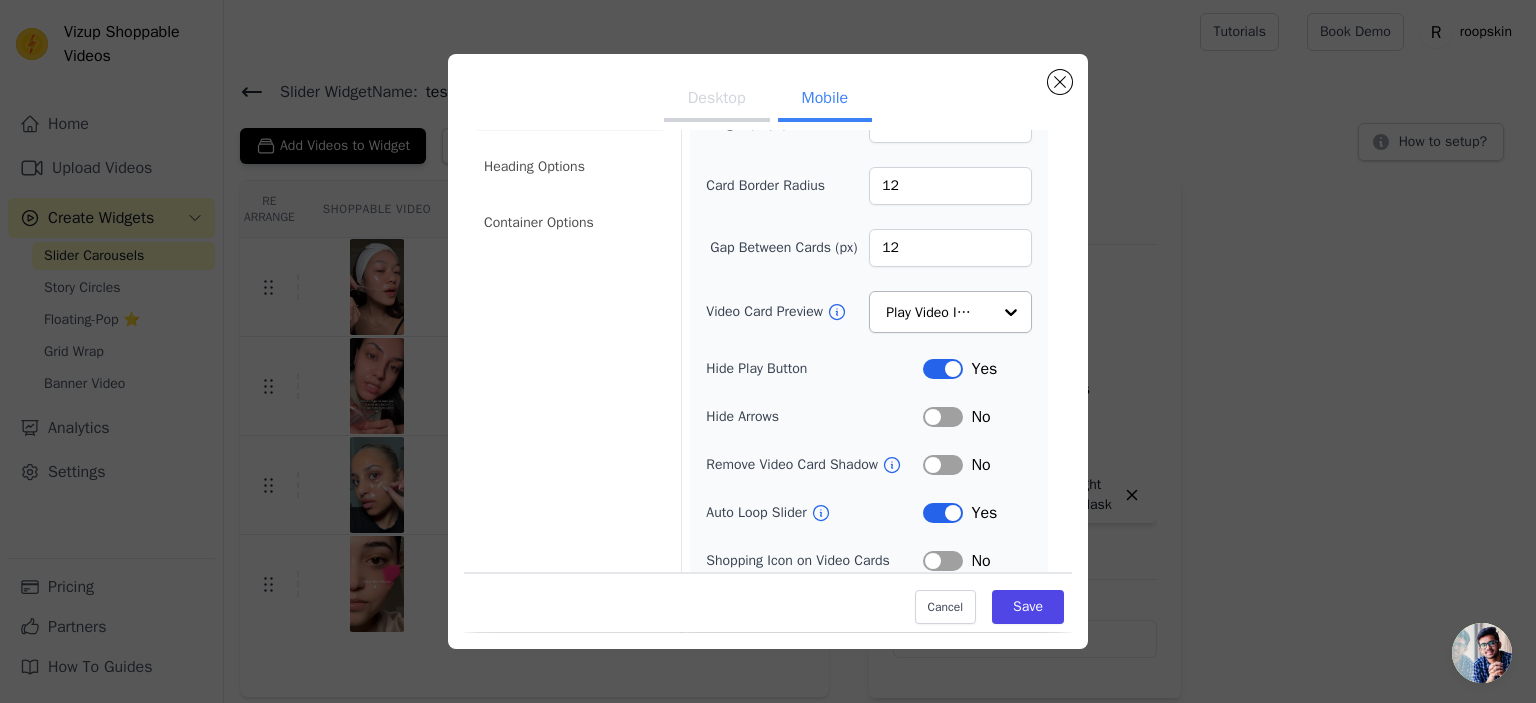 scroll, scrollTop: 0, scrollLeft: 0, axis: both 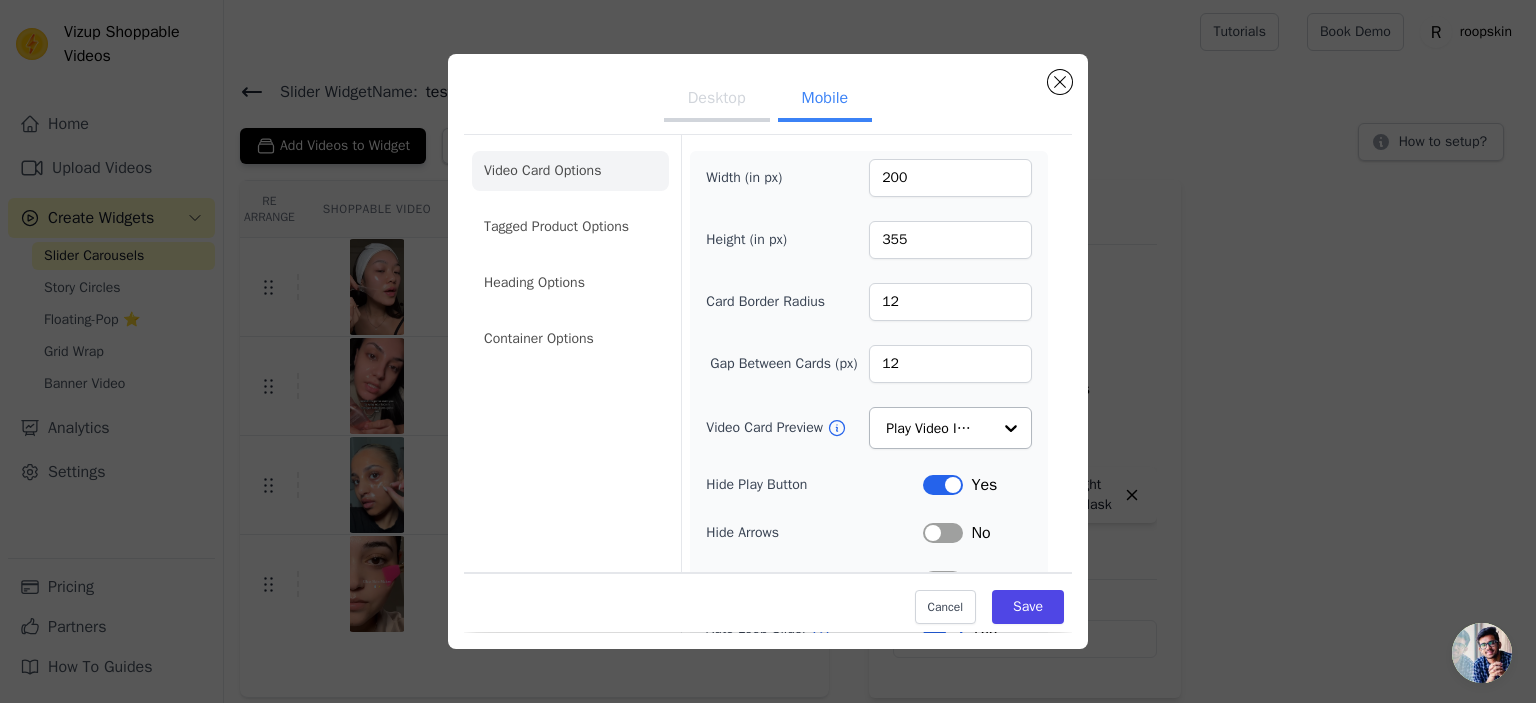 click on "Desktop" at bounding box center (717, 100) 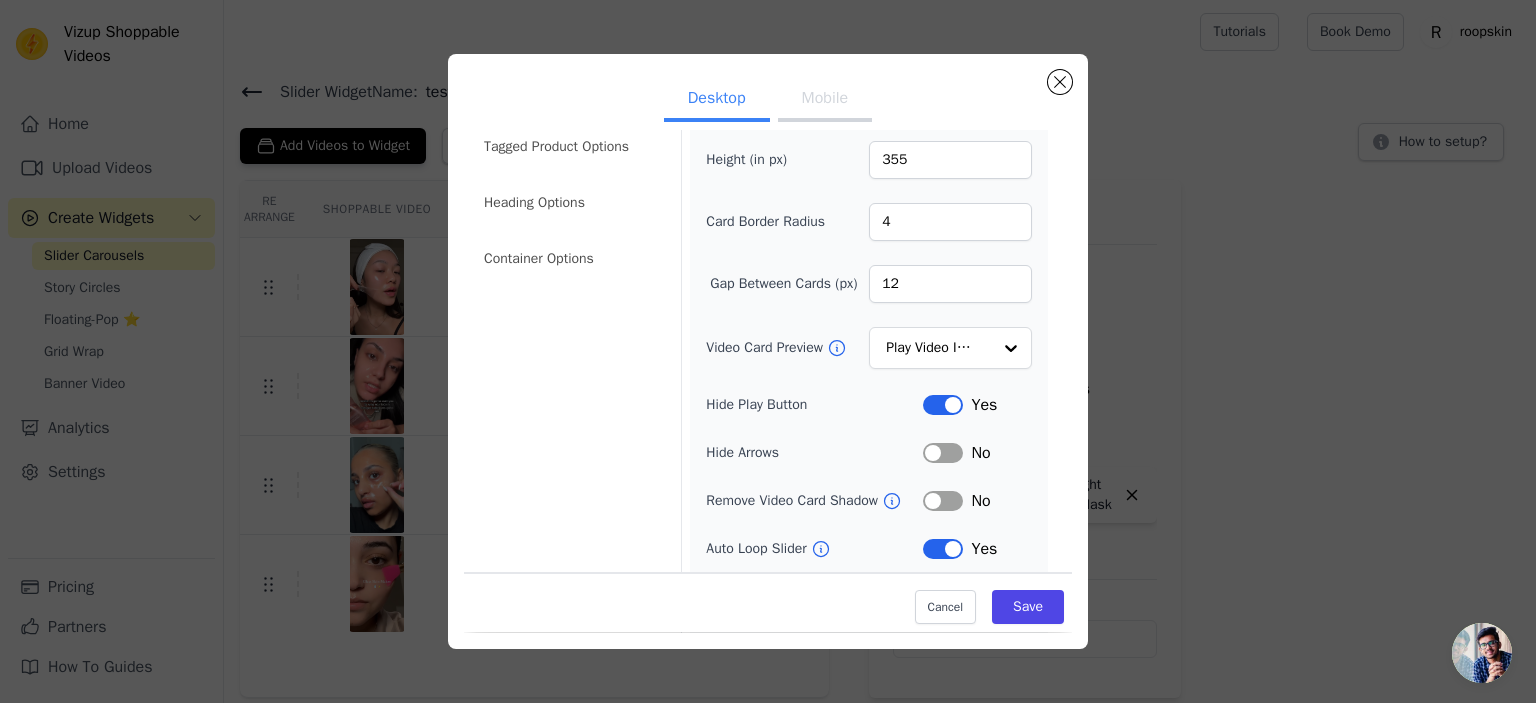 scroll, scrollTop: 177, scrollLeft: 0, axis: vertical 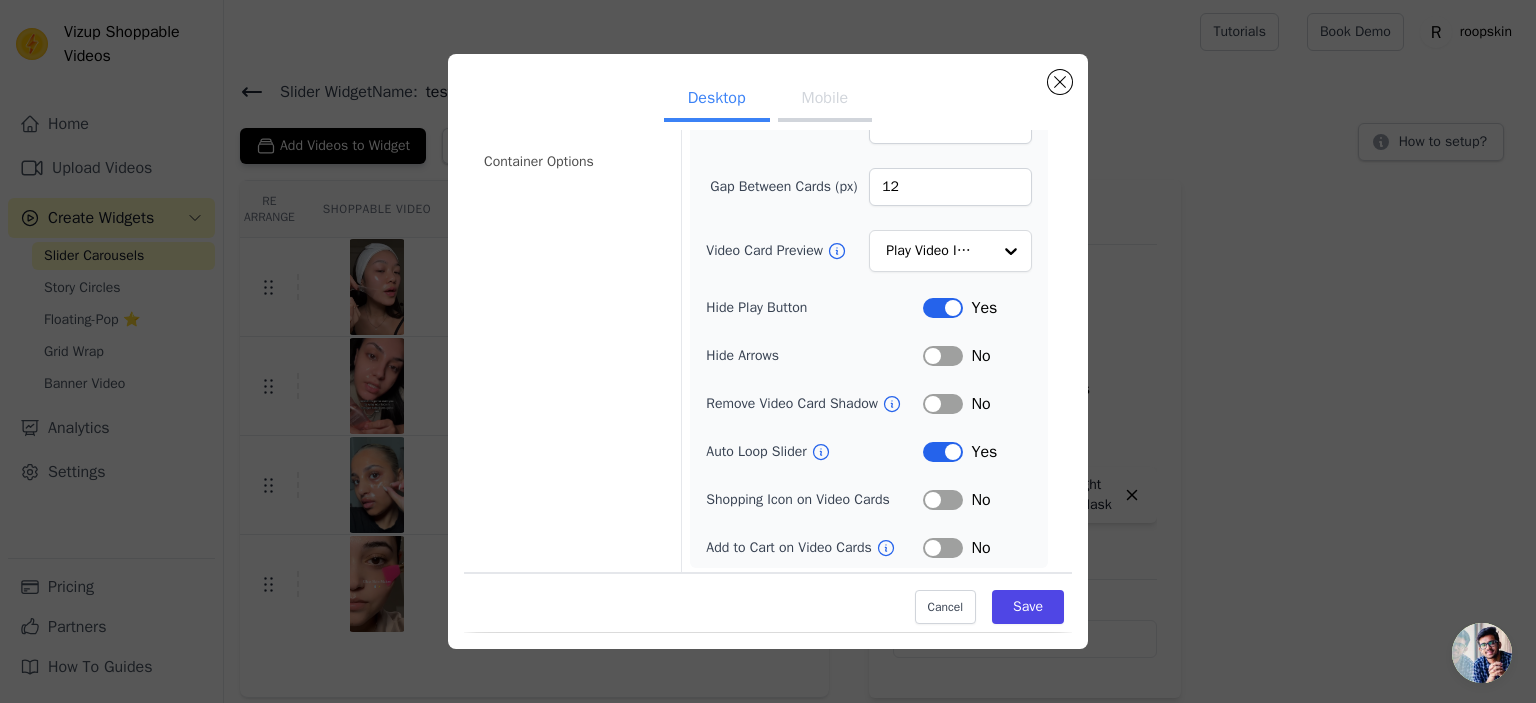 click on "Label" at bounding box center (943, 500) 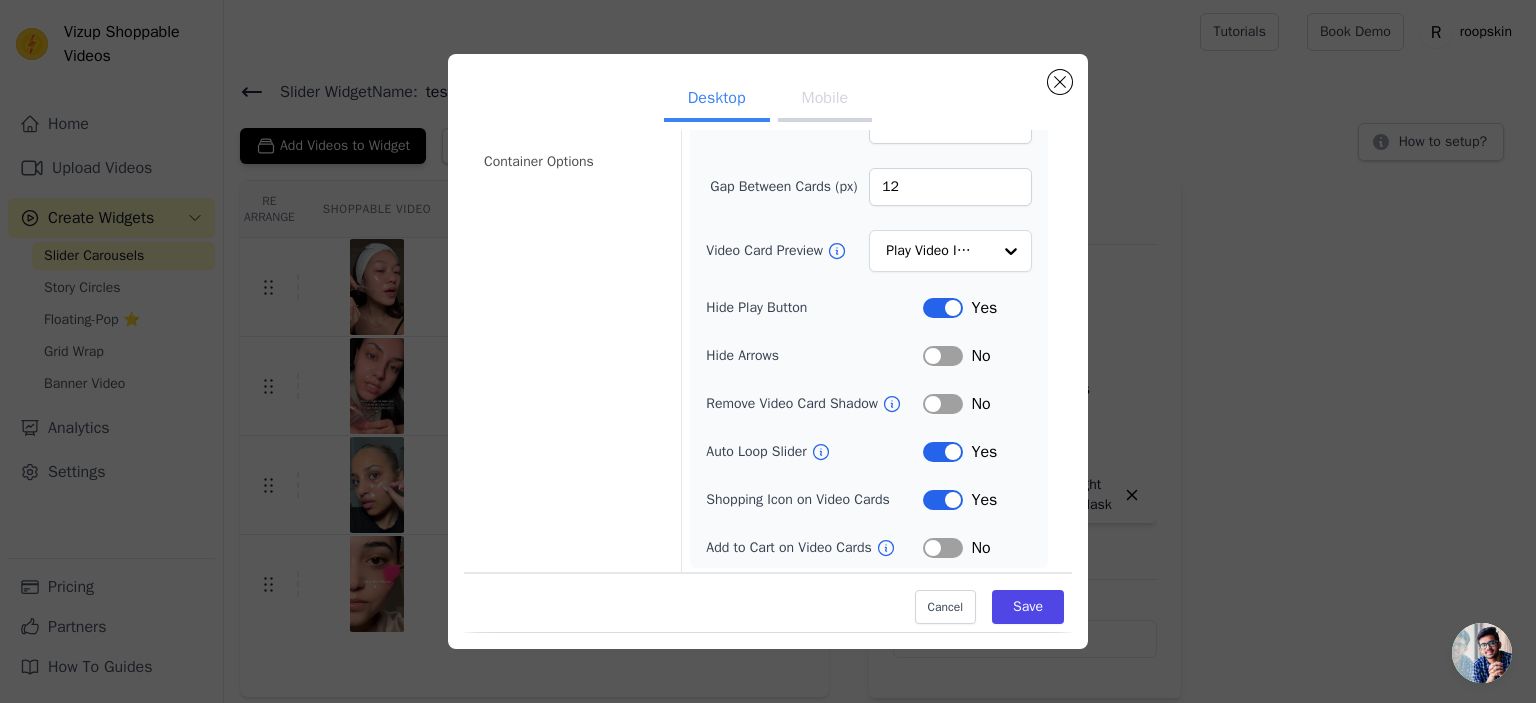 click on "Label" at bounding box center (943, 404) 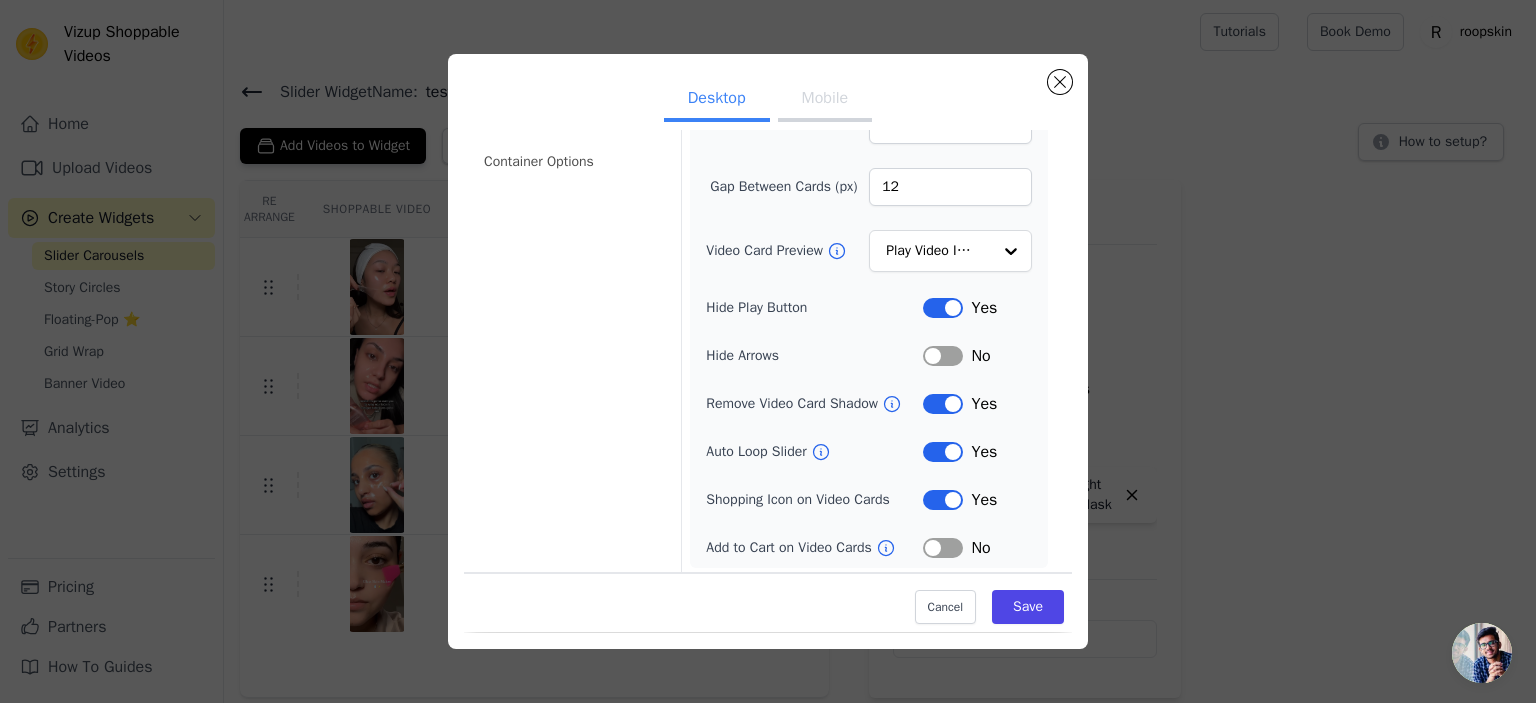 click on "Label" at bounding box center [943, 404] 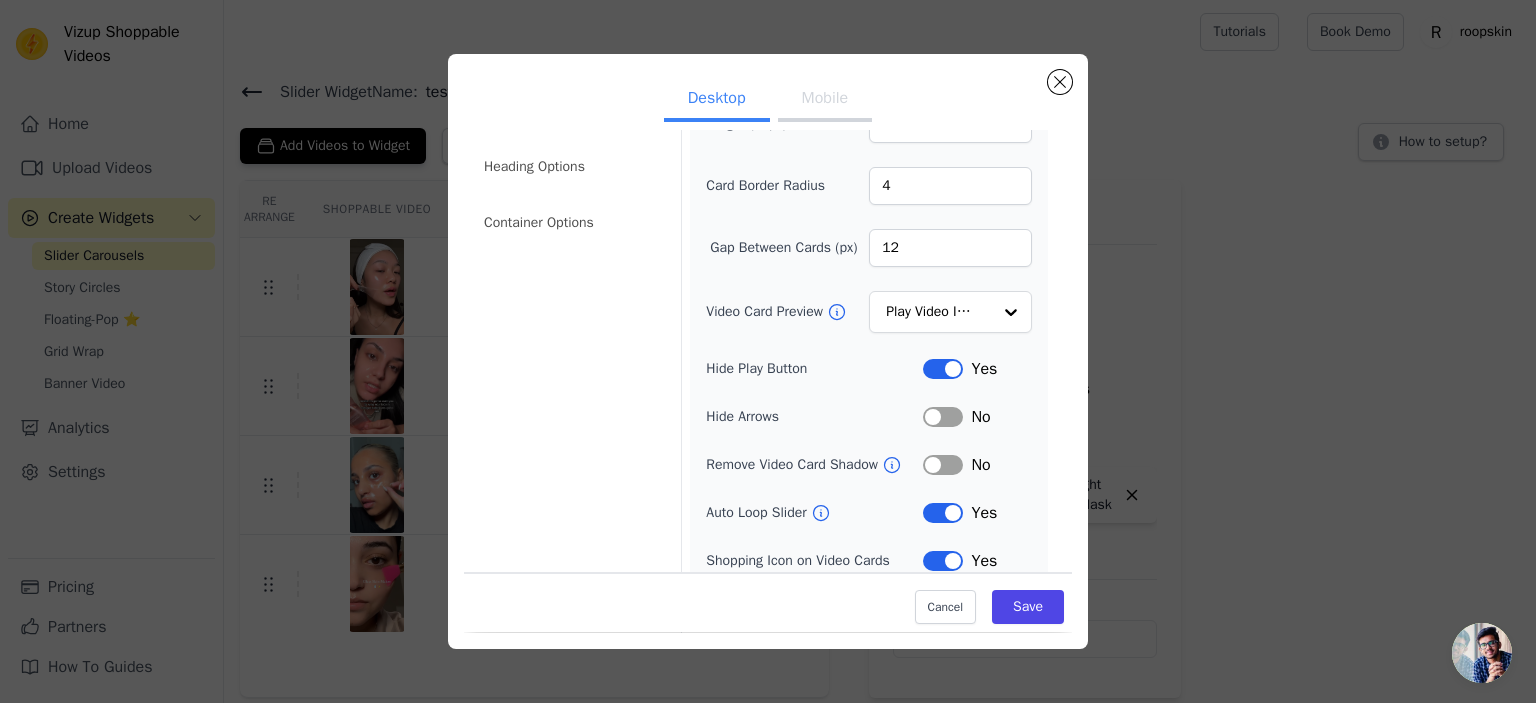 scroll, scrollTop: 0, scrollLeft: 0, axis: both 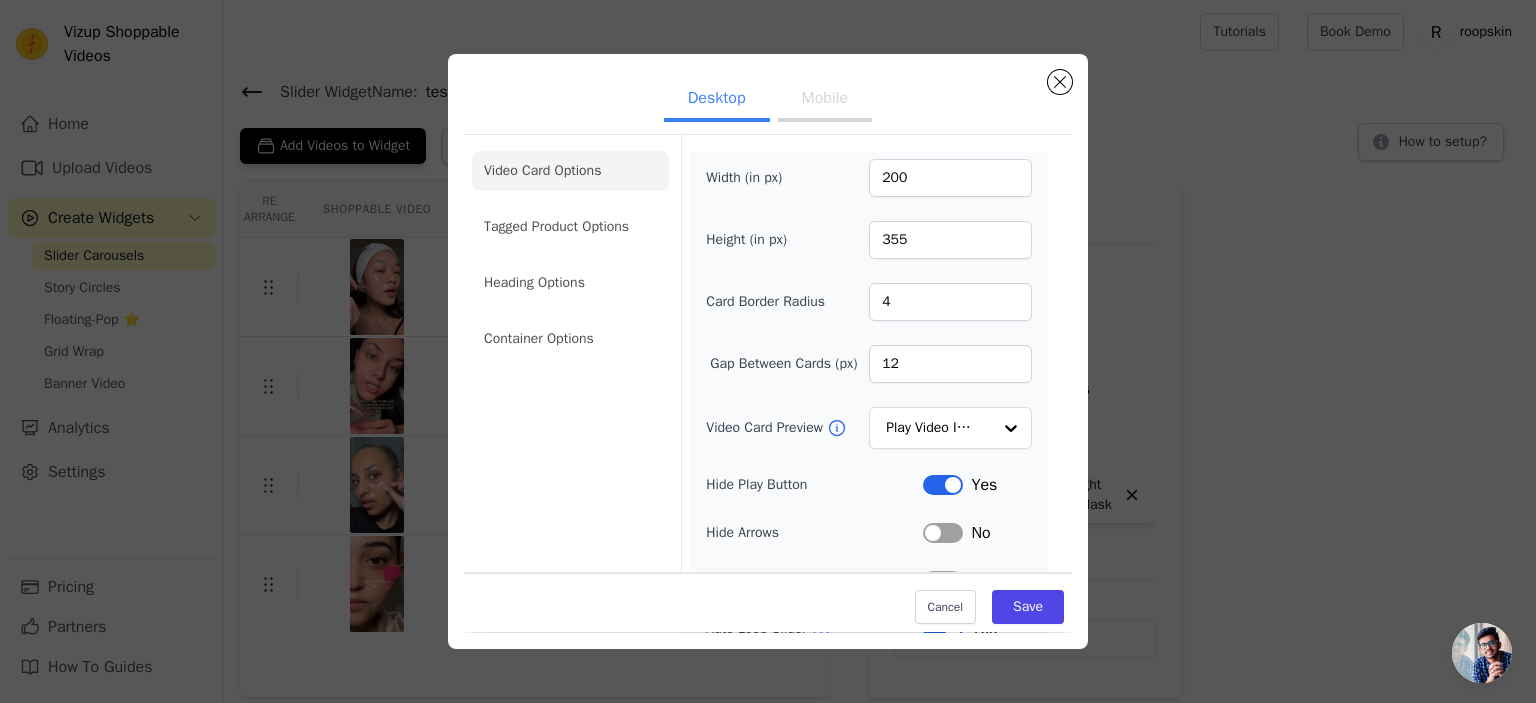 click on "Mobile" at bounding box center [825, 100] 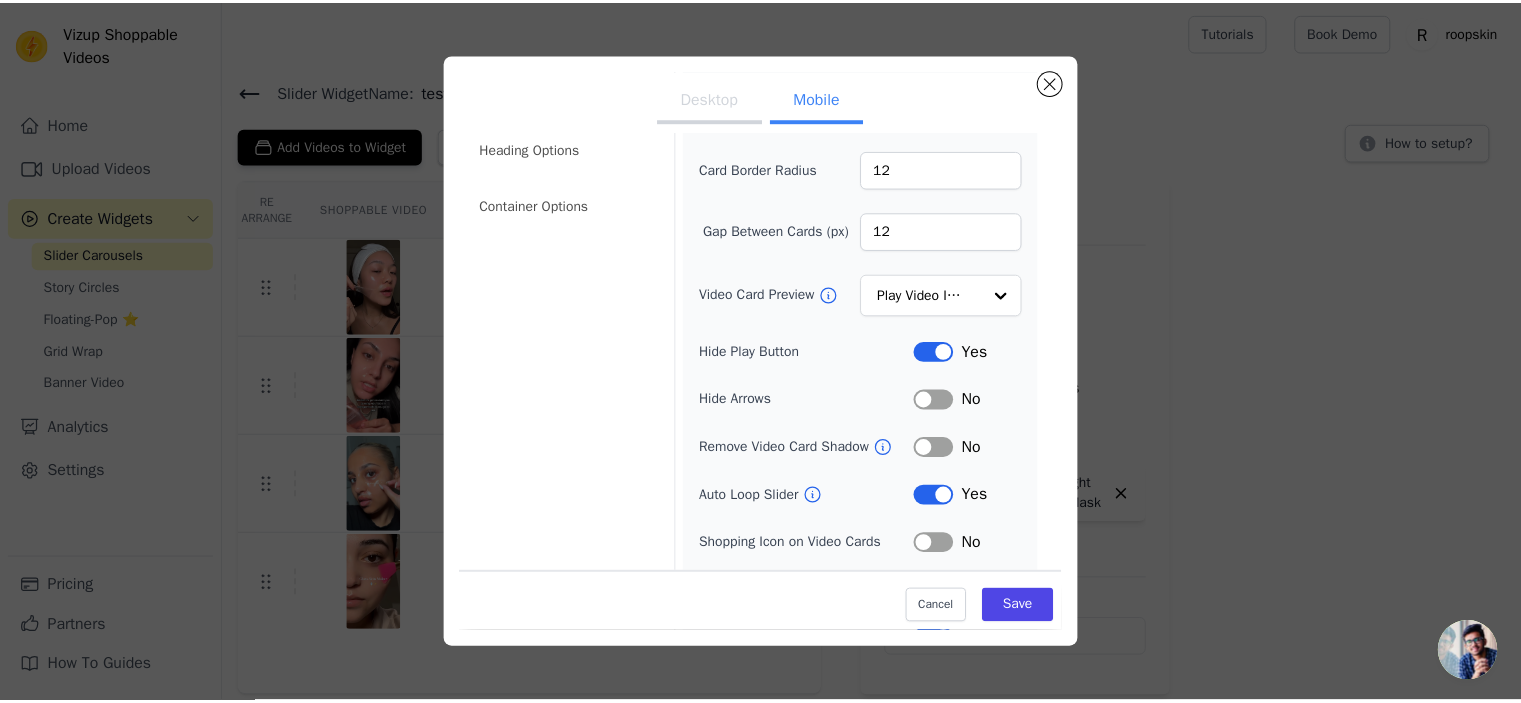scroll, scrollTop: 225, scrollLeft: 0, axis: vertical 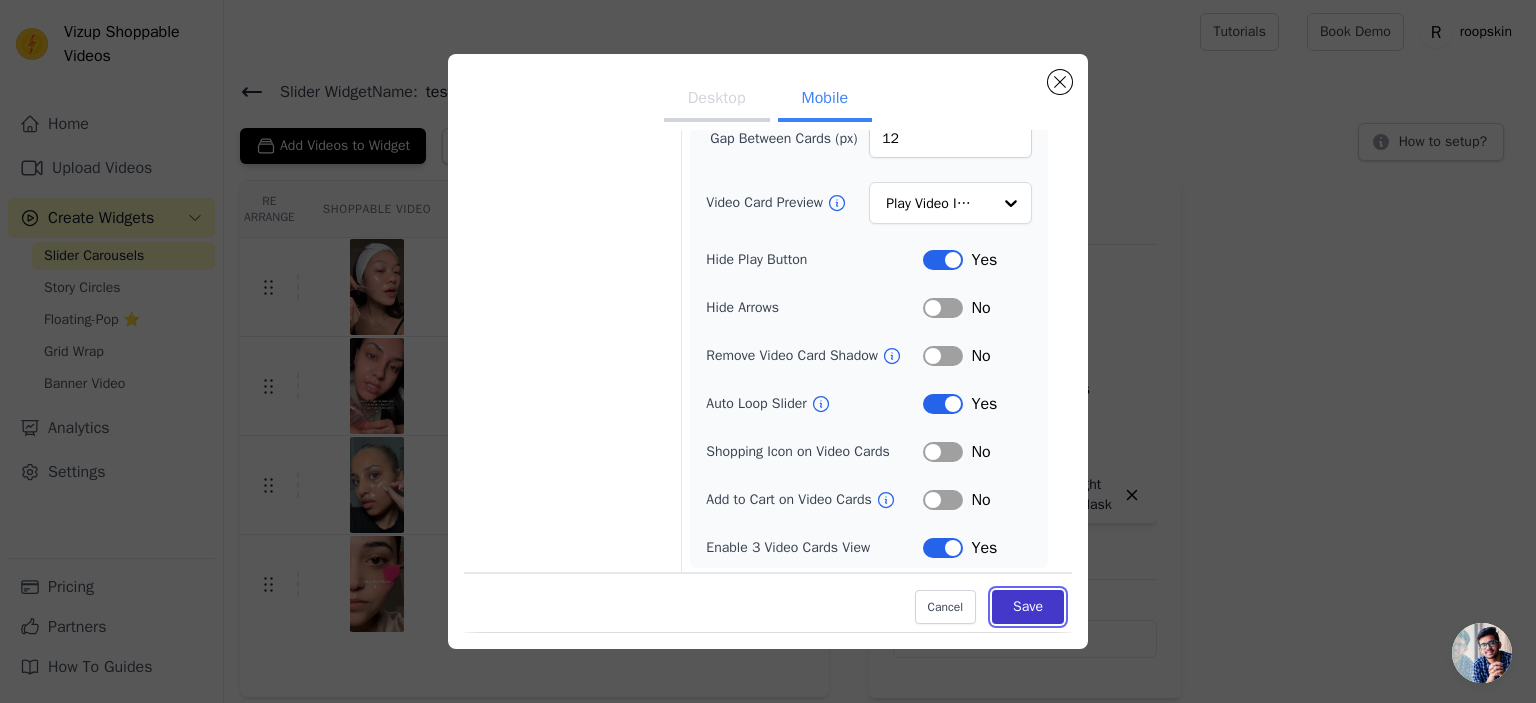 click on "Save" at bounding box center [1028, 608] 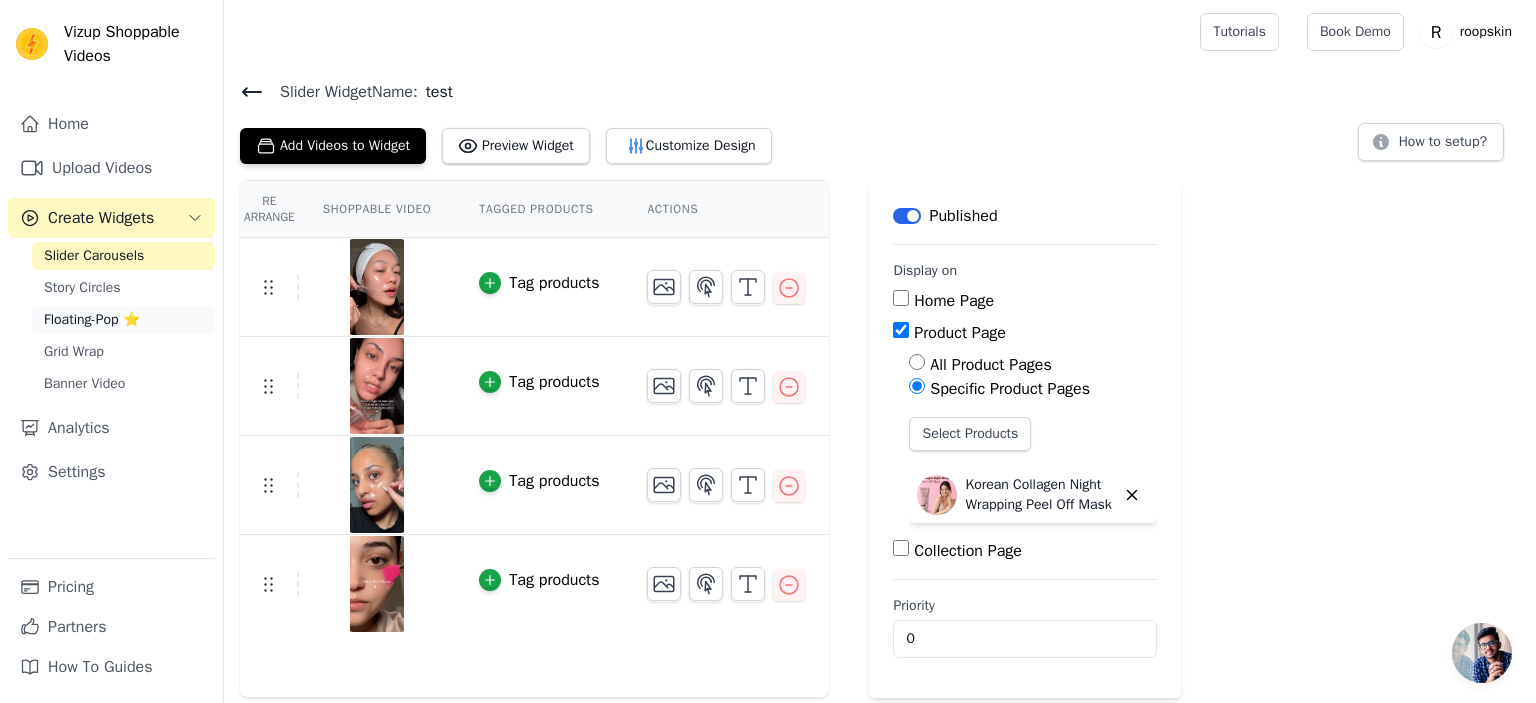click on "Floating-Pop ⭐" at bounding box center [123, 320] 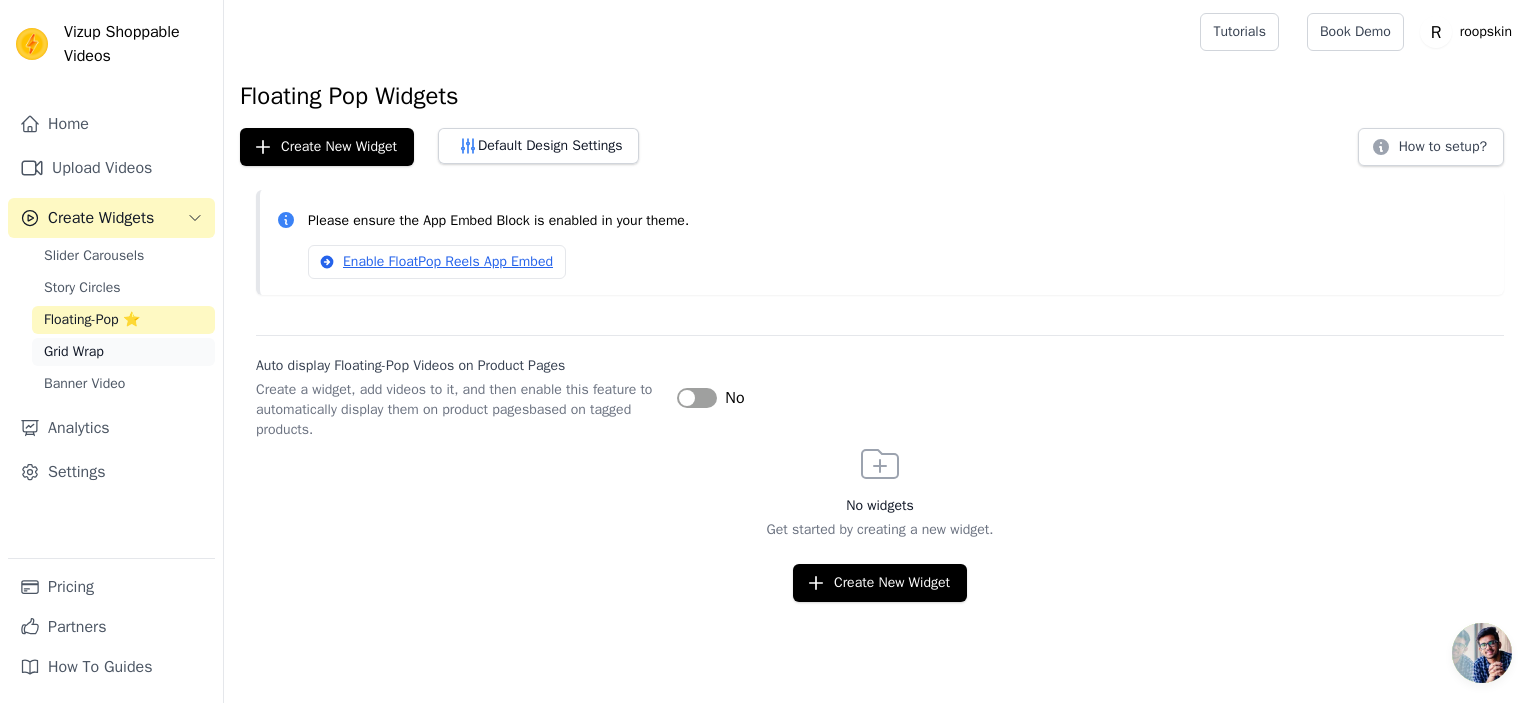 click on "Grid Wrap" at bounding box center (74, 352) 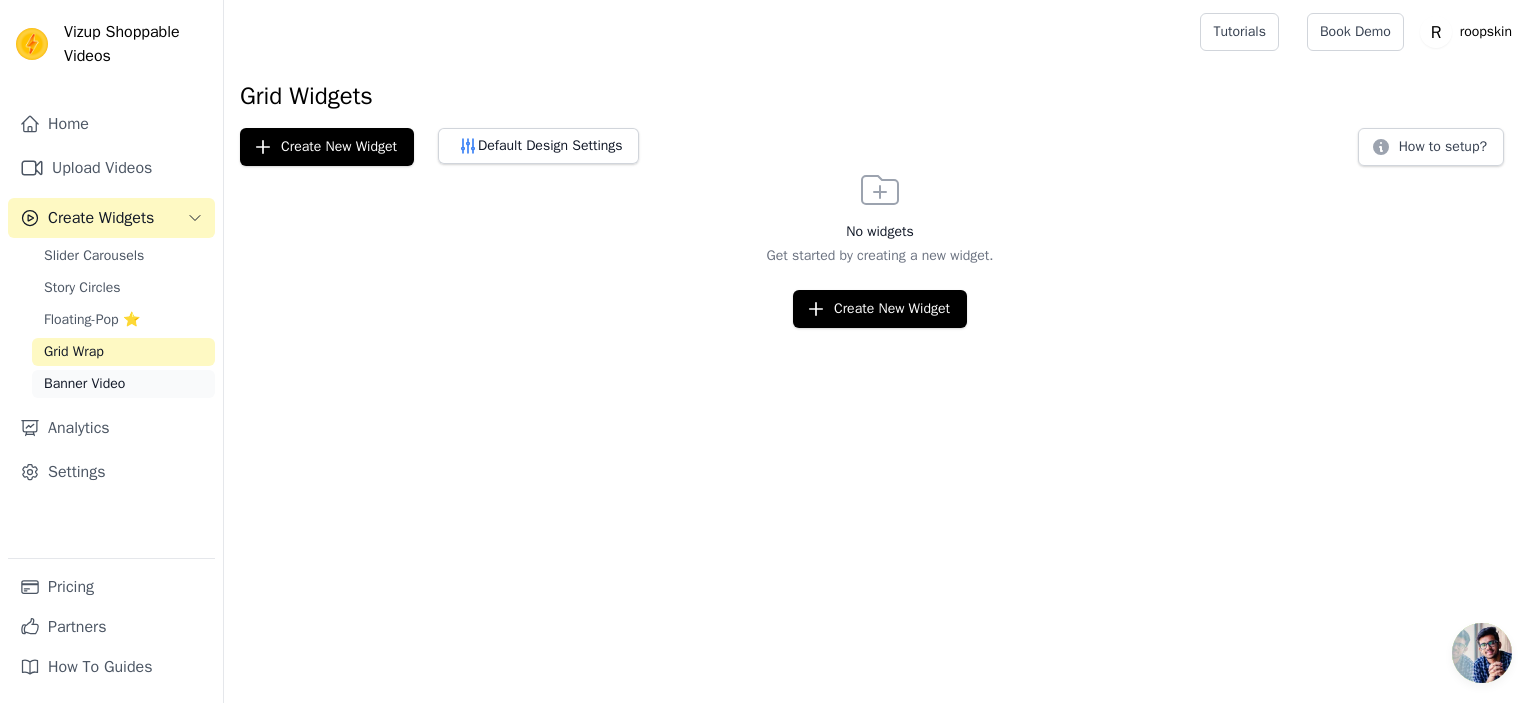 click on "Banner Video" at bounding box center [84, 384] 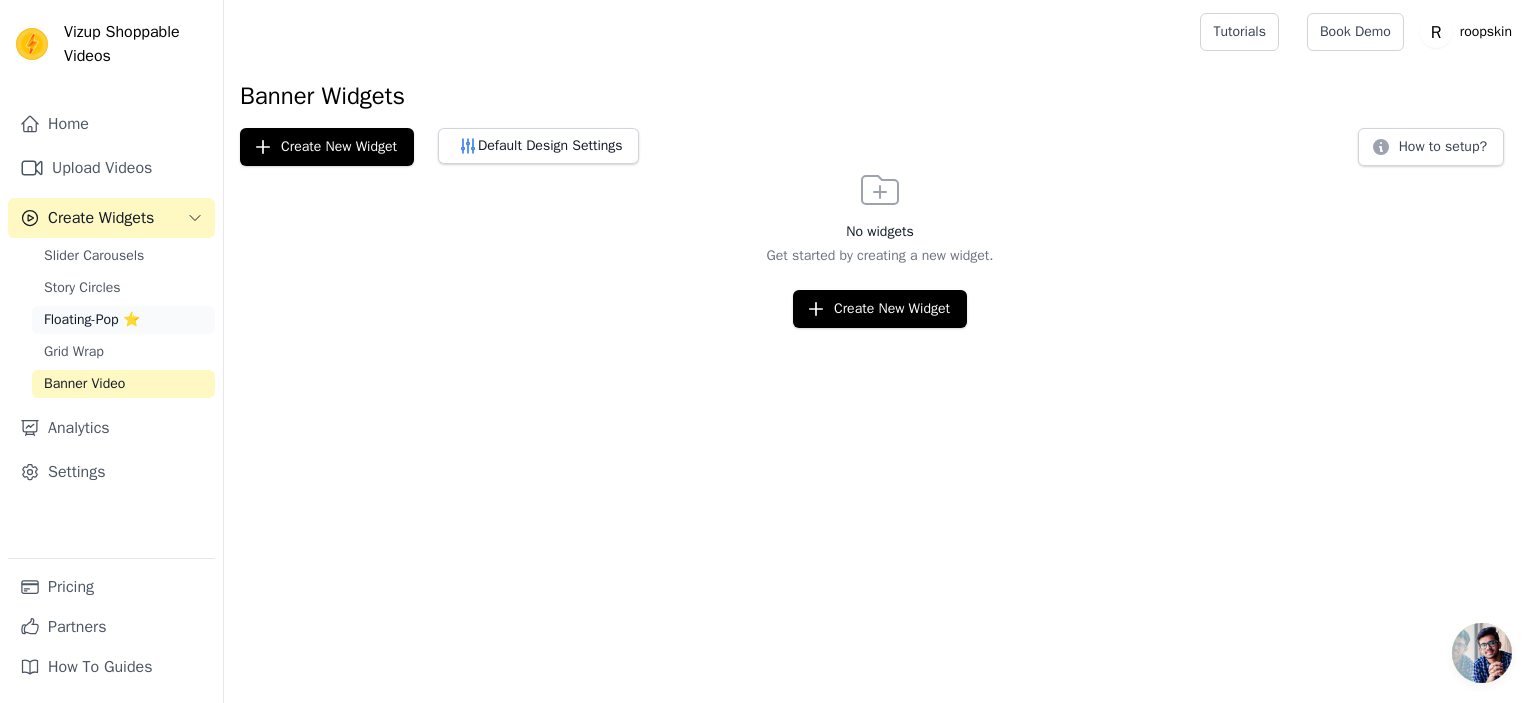 click on "Floating-Pop ⭐" at bounding box center [123, 320] 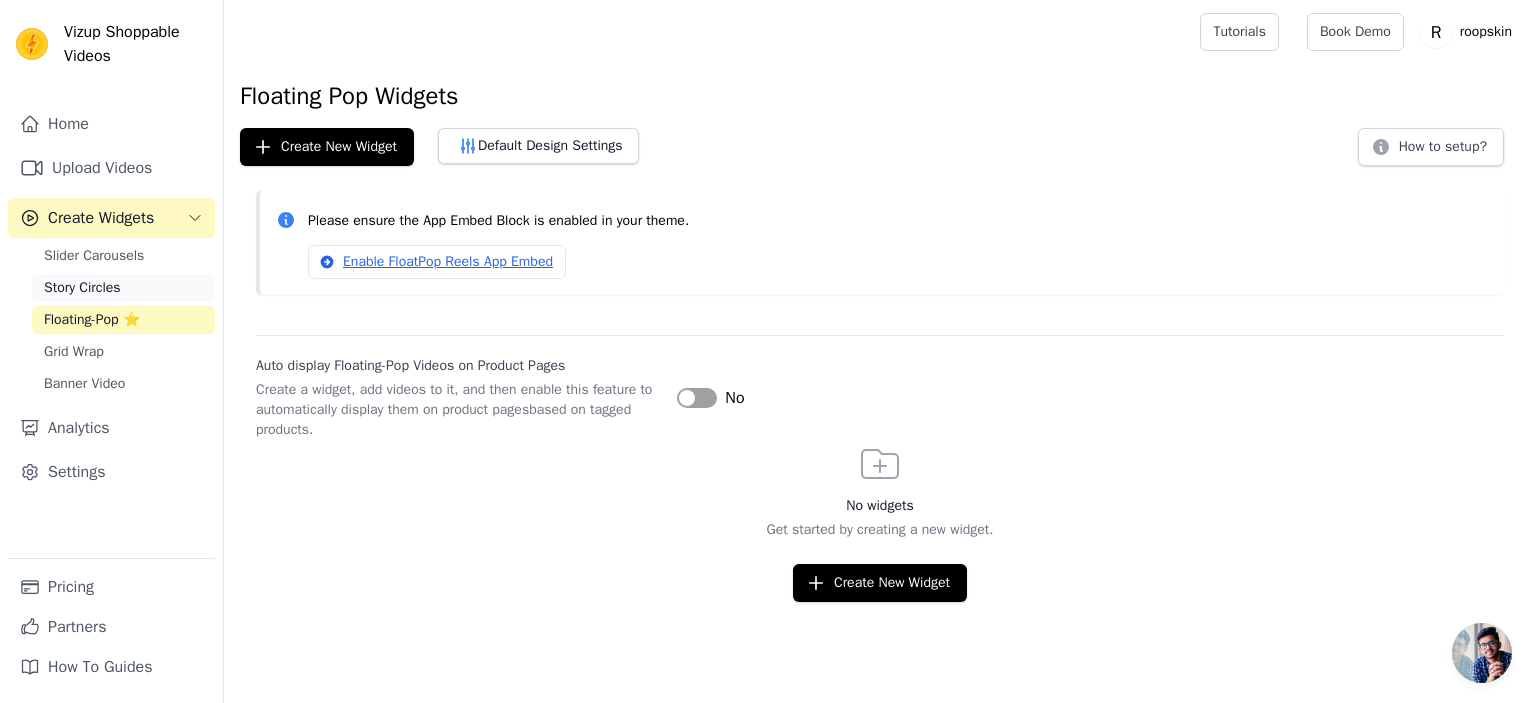 click on "Story Circles" at bounding box center (82, 288) 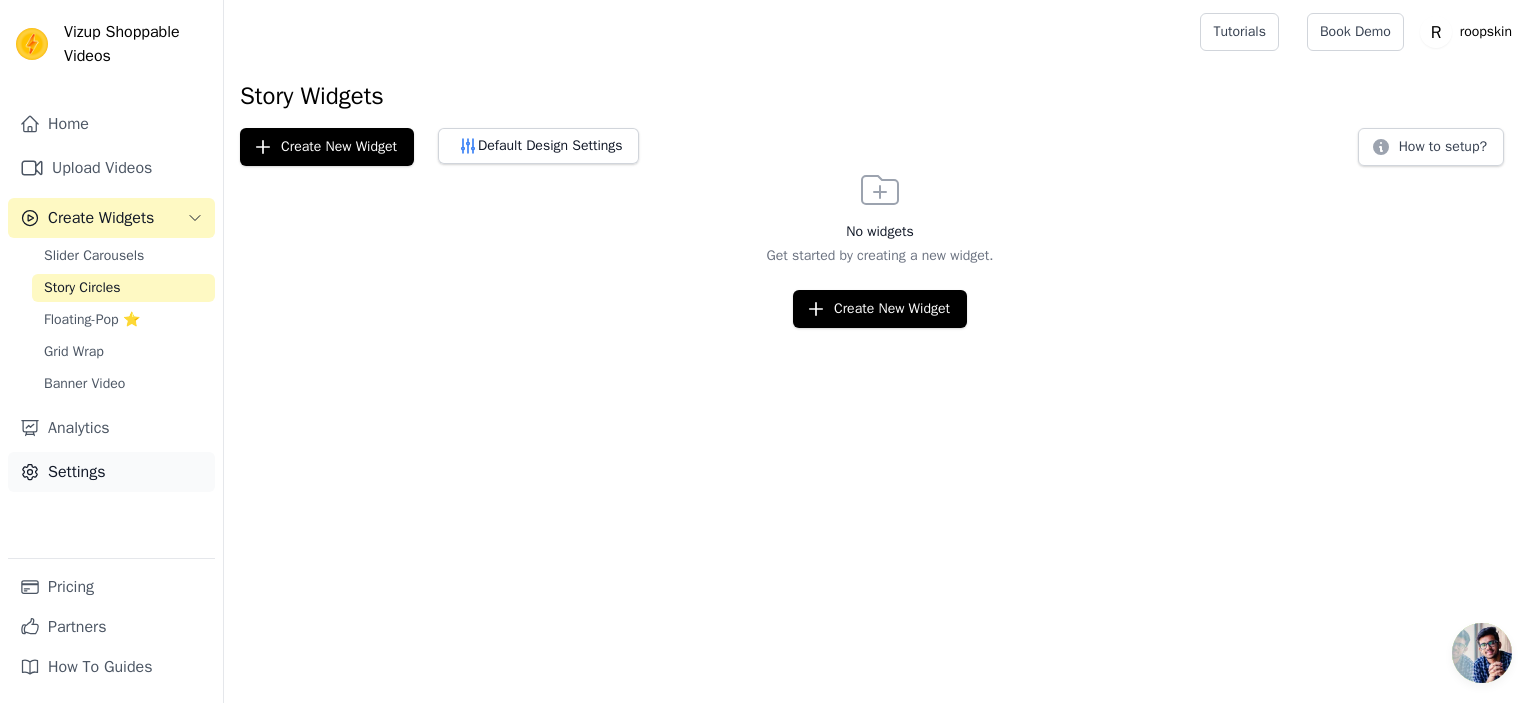 click on "Settings" at bounding box center (111, 472) 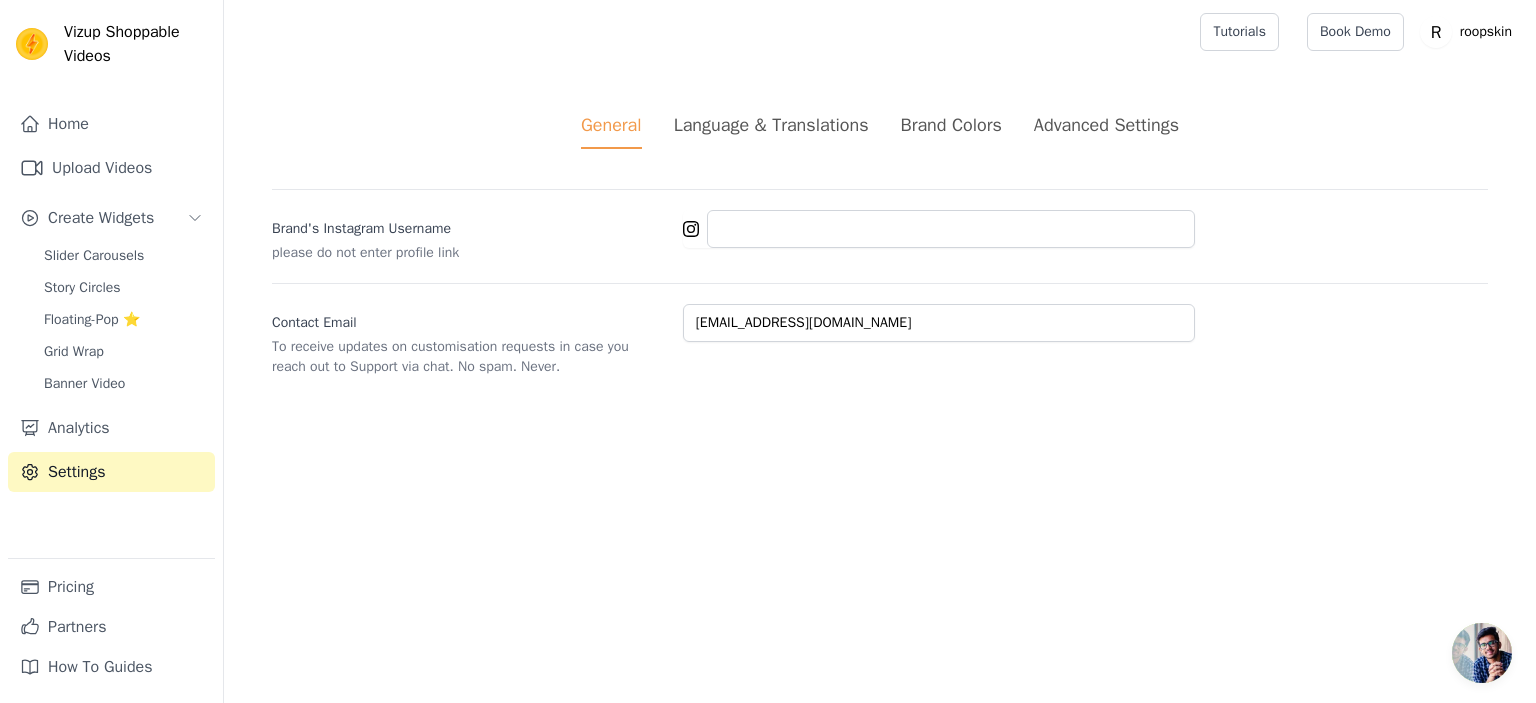 click on "Language & Translations" at bounding box center [771, 125] 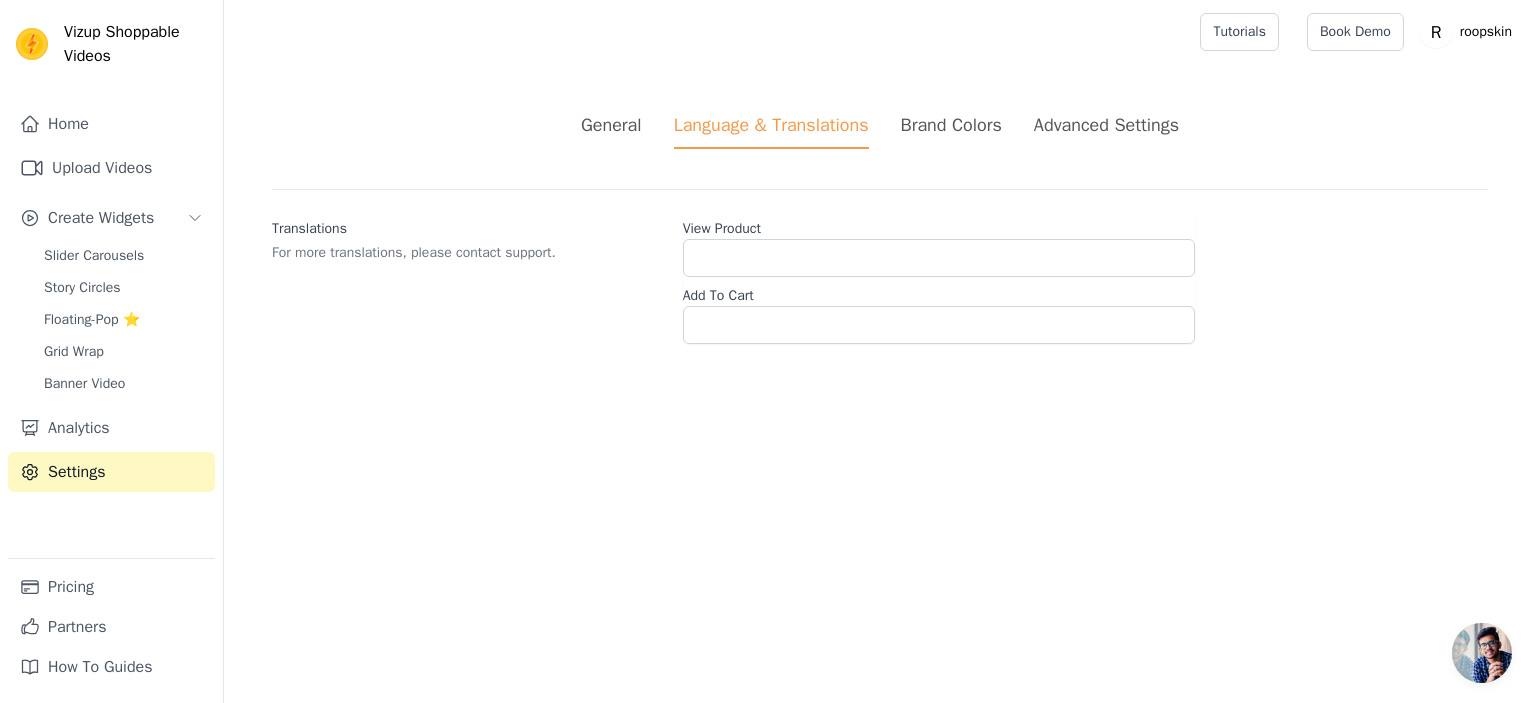 click on "Brand Colors" at bounding box center [951, 125] 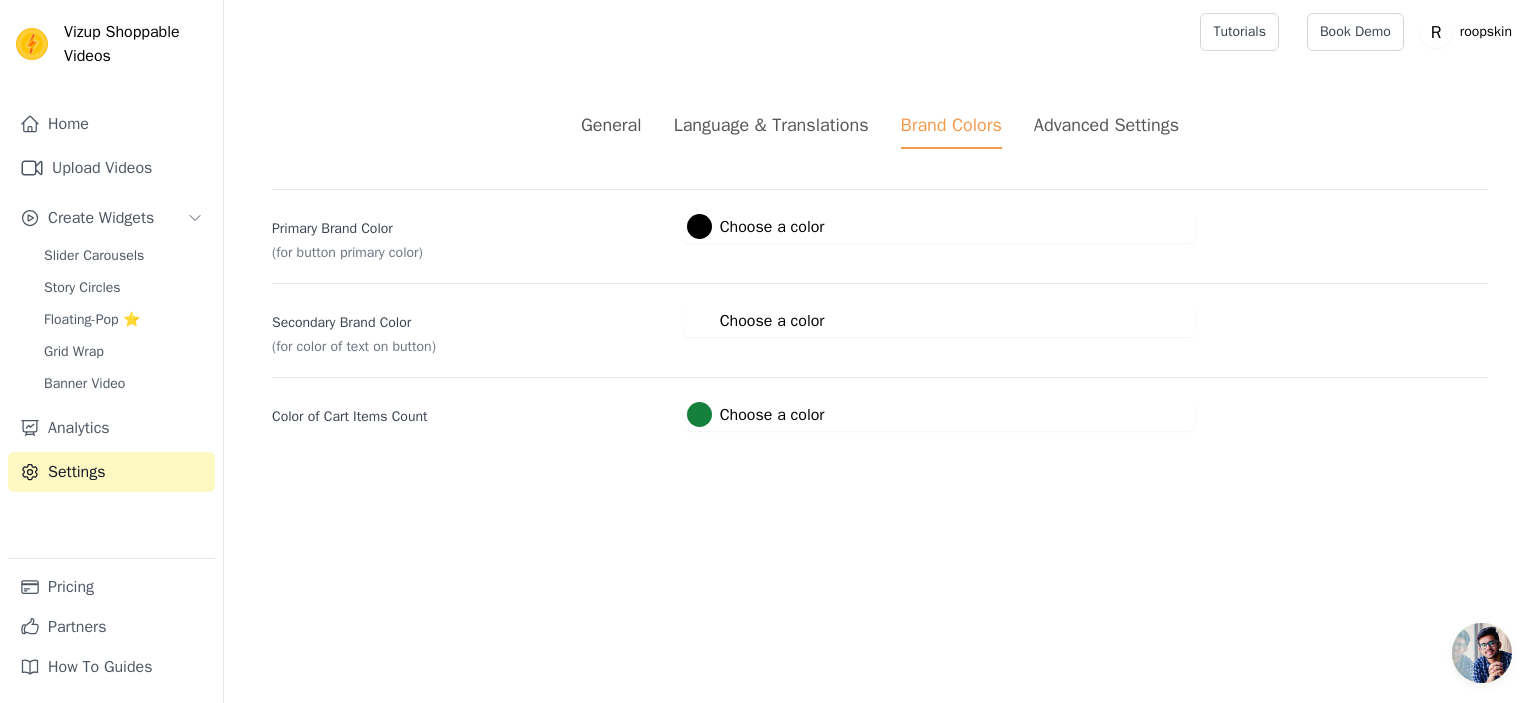 click on "General   Language & Translations   Brand Colors   Advanced Settings" at bounding box center (880, 130) 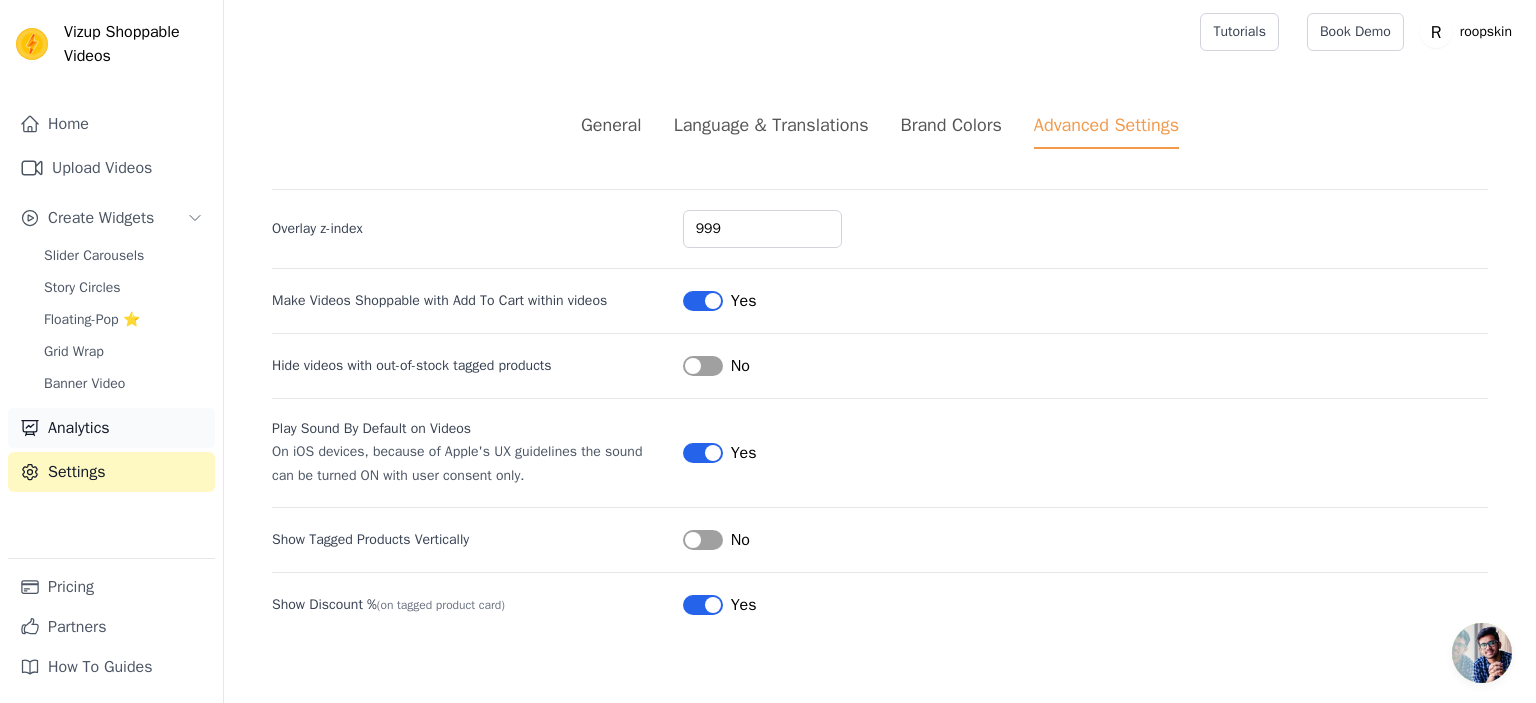 click on "Analytics" at bounding box center [111, 428] 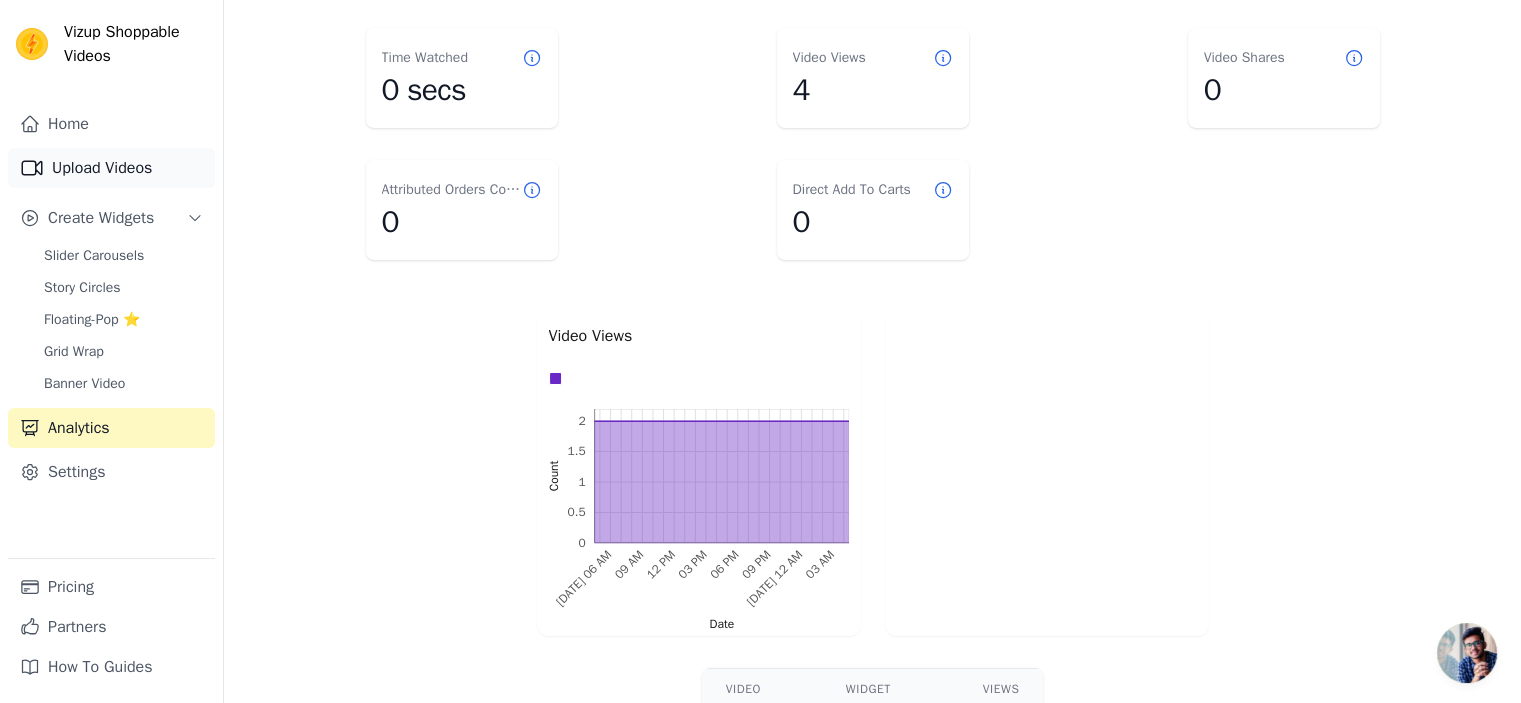 scroll, scrollTop: 164, scrollLeft: 0, axis: vertical 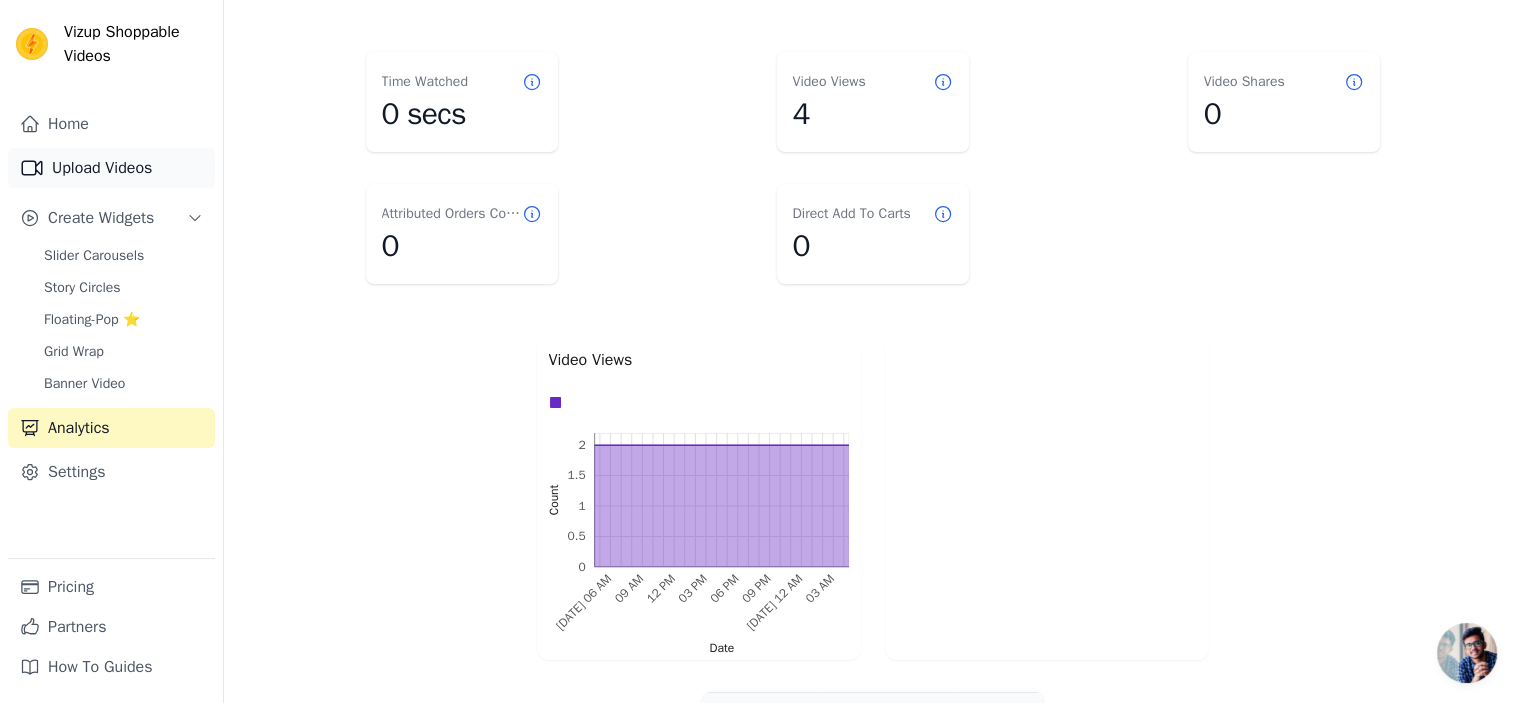 click 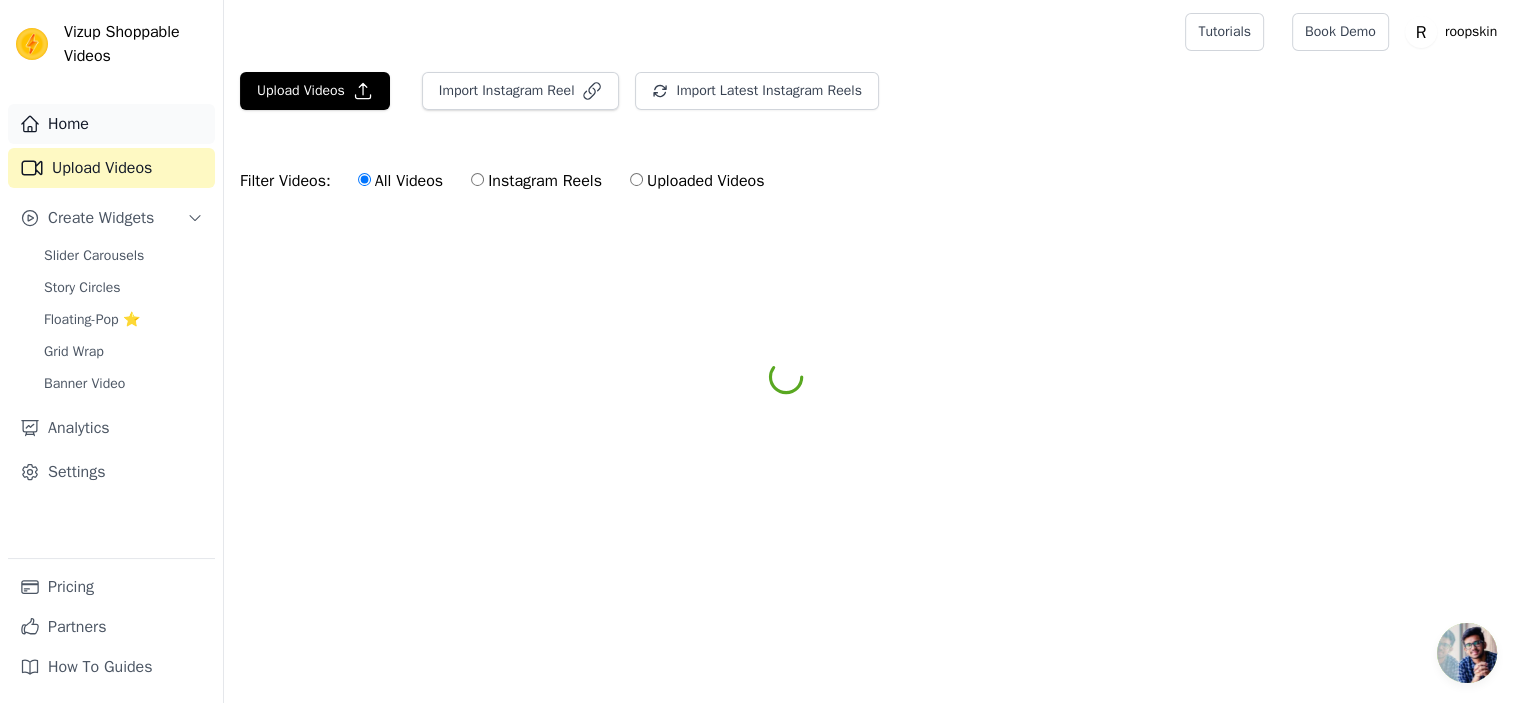 scroll, scrollTop: 0, scrollLeft: 0, axis: both 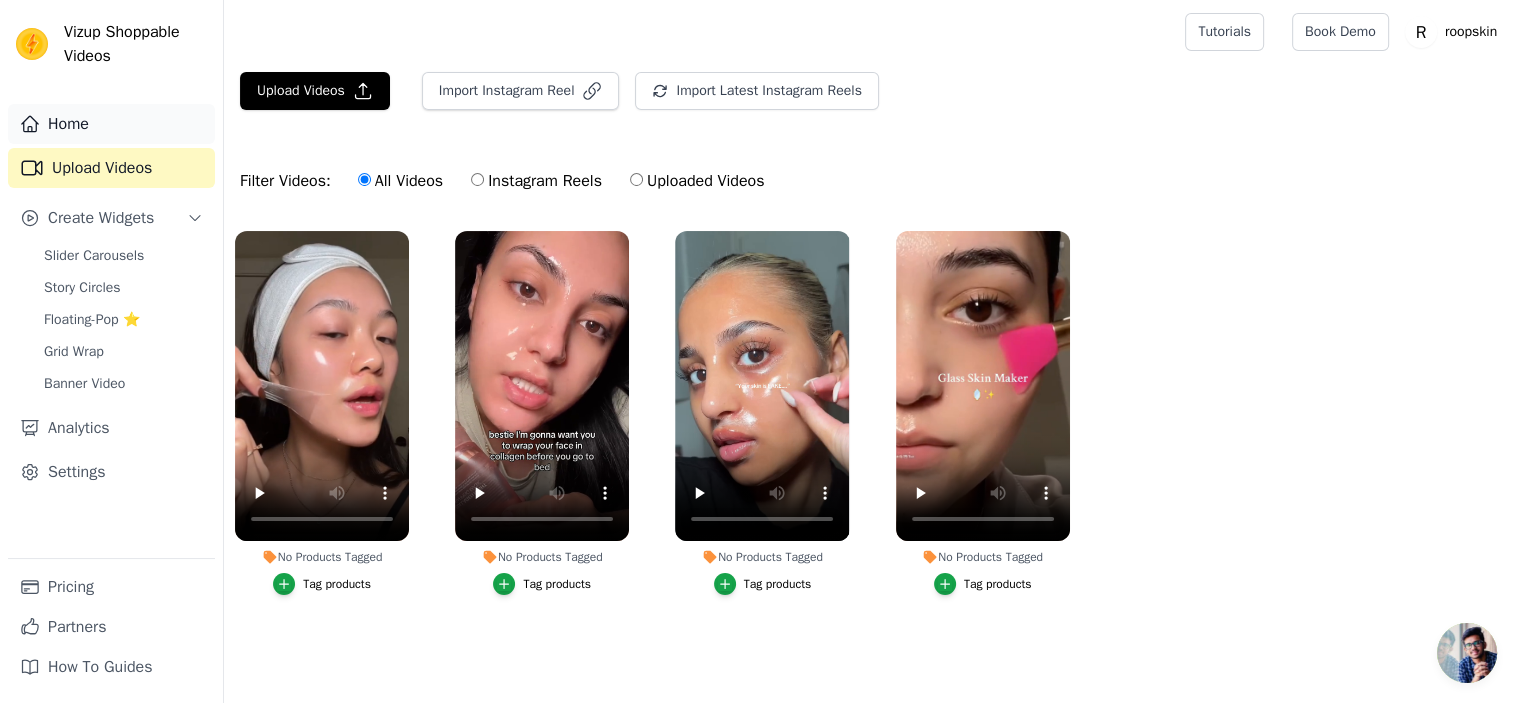 click on "Home" at bounding box center [111, 124] 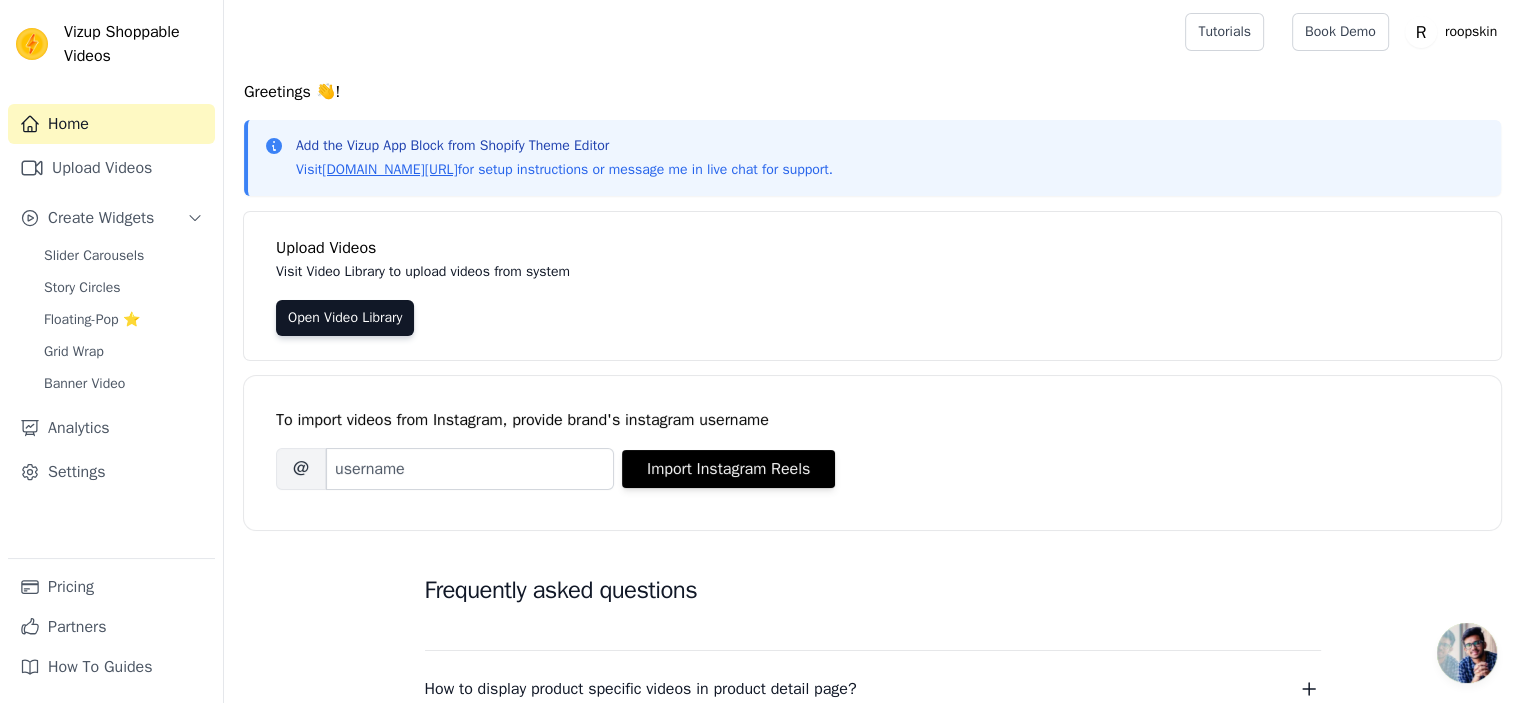 click on "Home
Upload Videos       Create Widgets     Slider Carousels   Story Circles   Floating-Pop ⭐   Grid Wrap   Banner Video
Analytics
Settings" at bounding box center [111, 331] 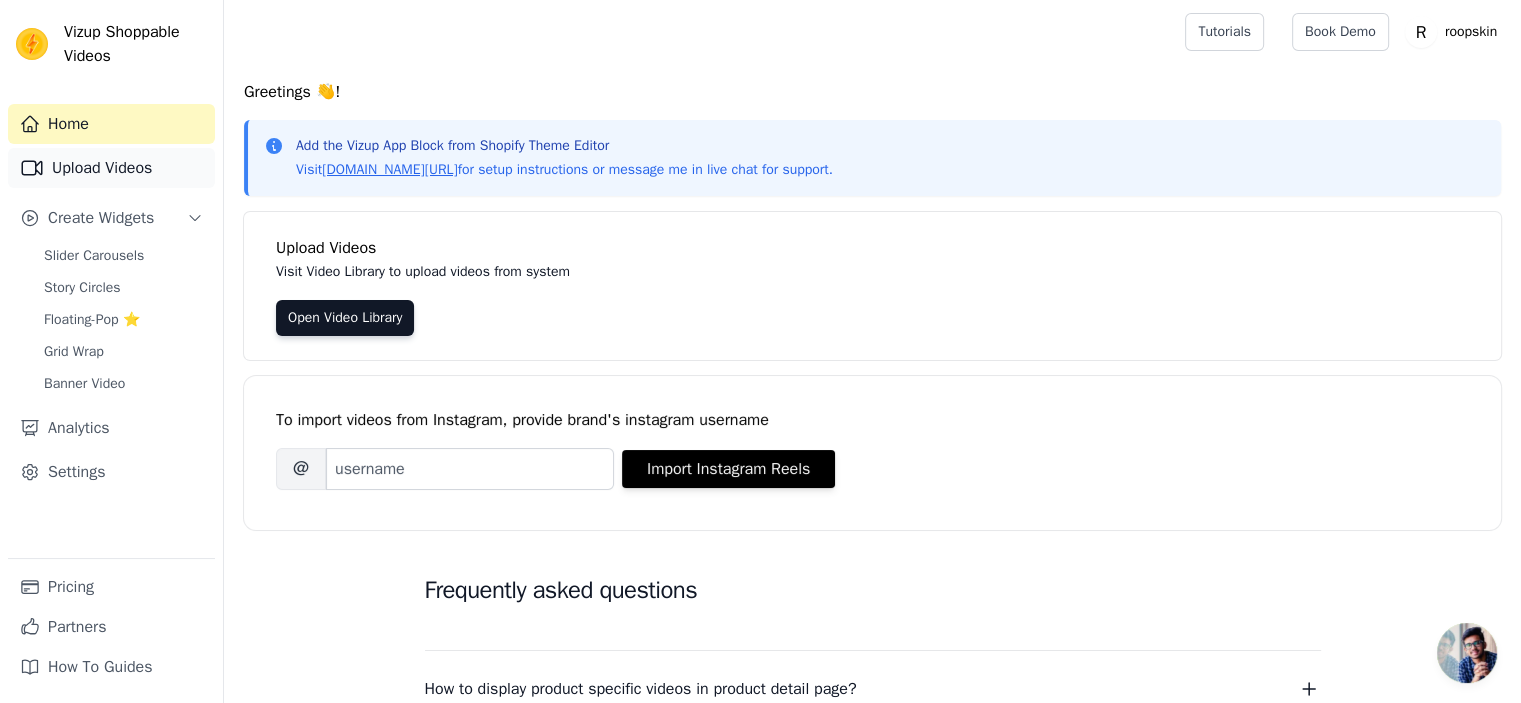 click on "Upload Videos" at bounding box center [111, 168] 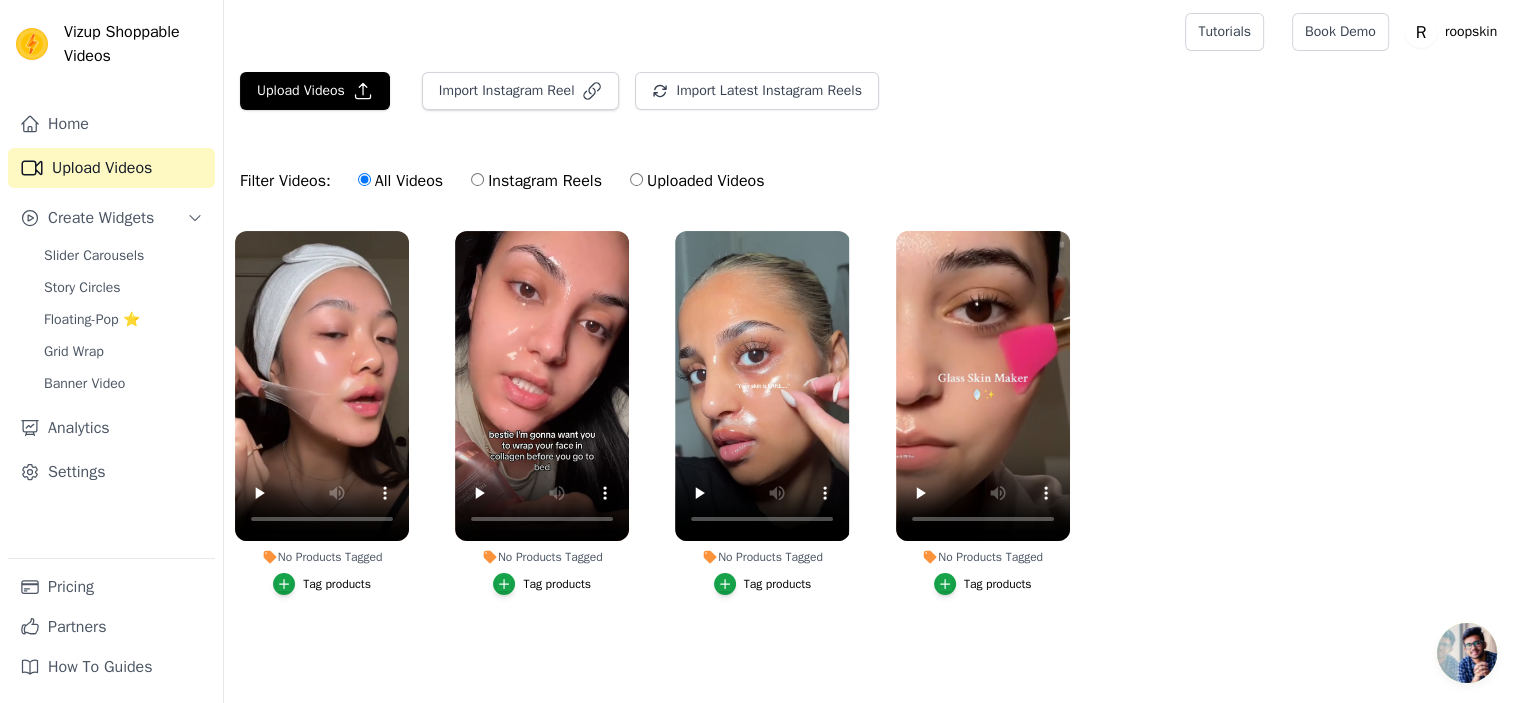 click on "All Videos
Instagram Reels
Uploaded Videos" at bounding box center (561, 181) 